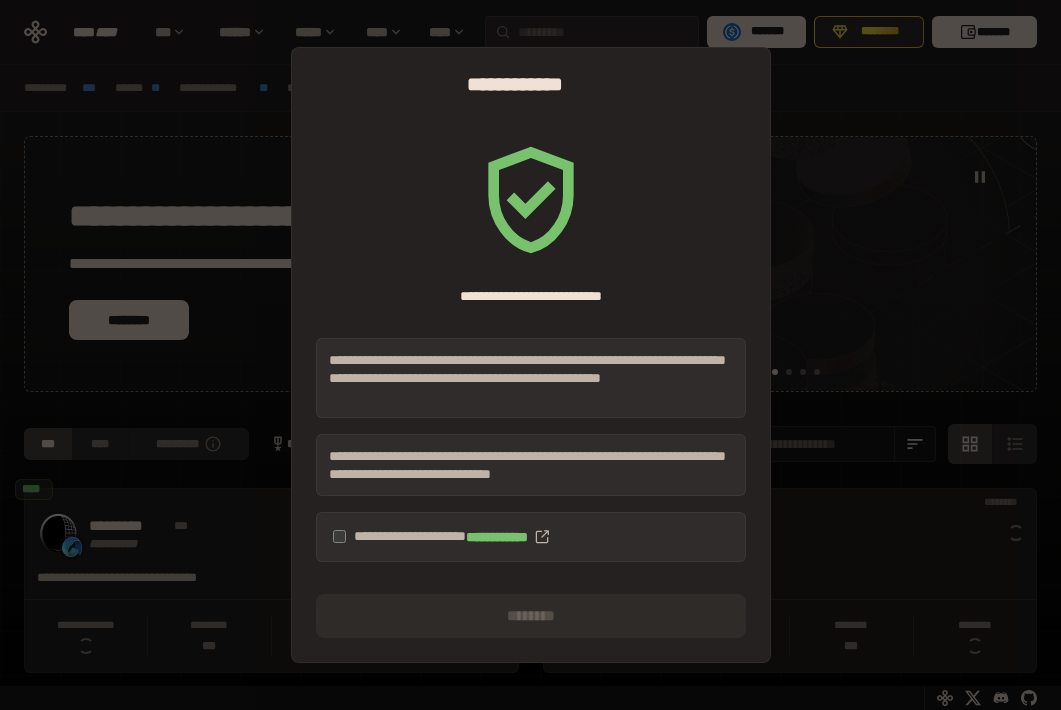 scroll, scrollTop: 0, scrollLeft: 0, axis: both 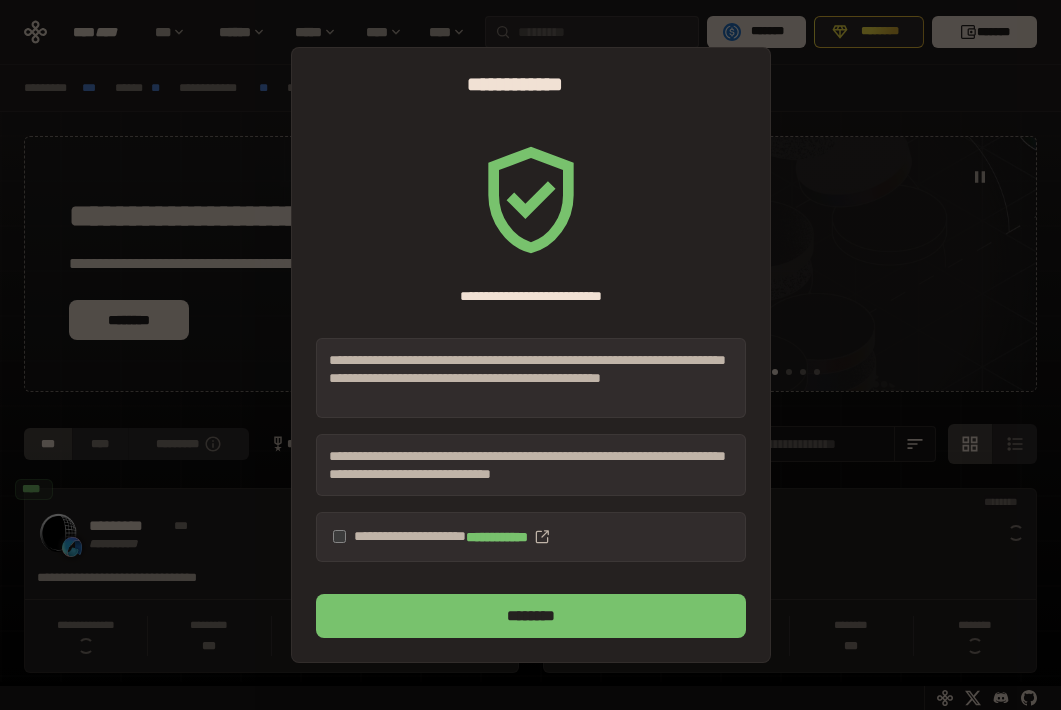 click on "********" at bounding box center [531, 616] 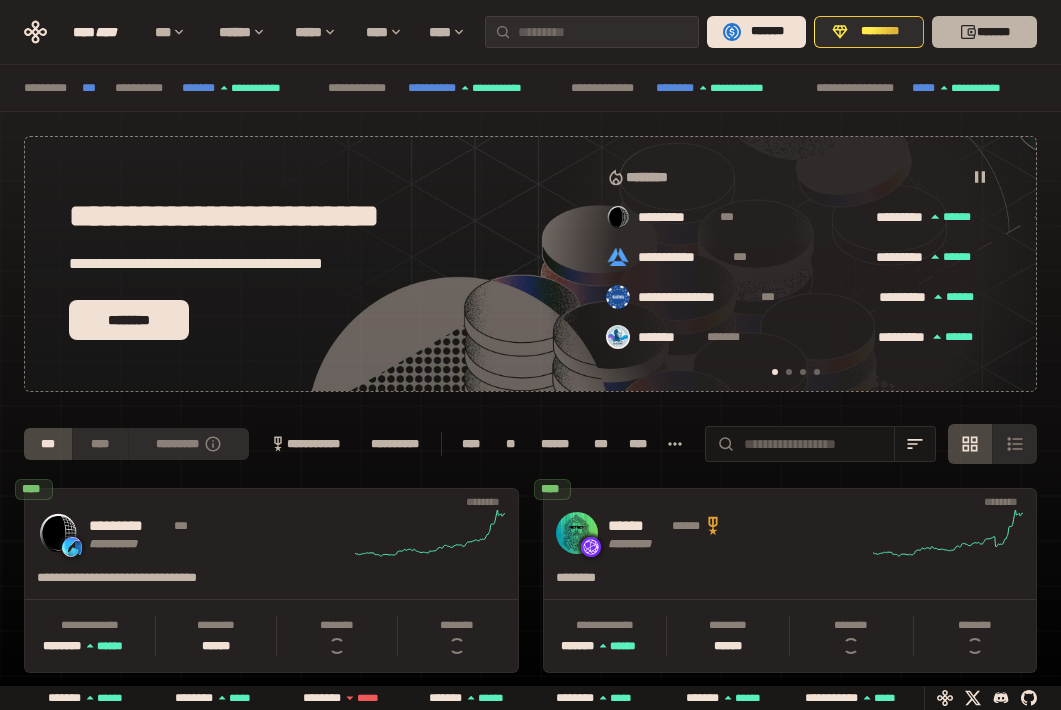 click on "*******" at bounding box center (984, 32) 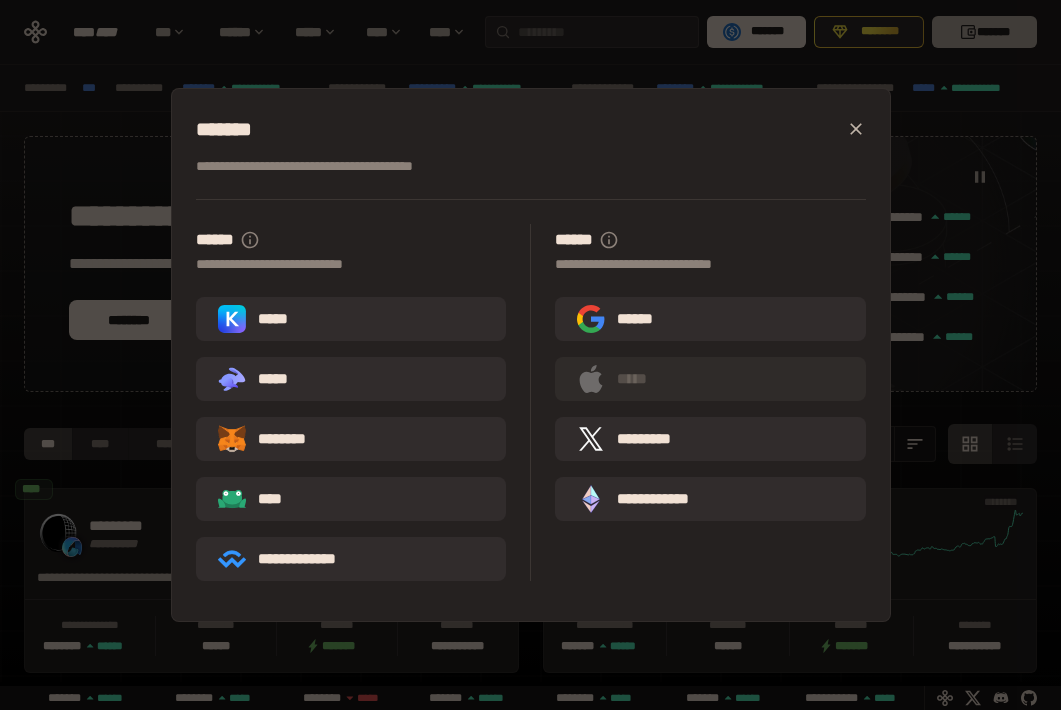 scroll, scrollTop: 0, scrollLeft: 436, axis: horizontal 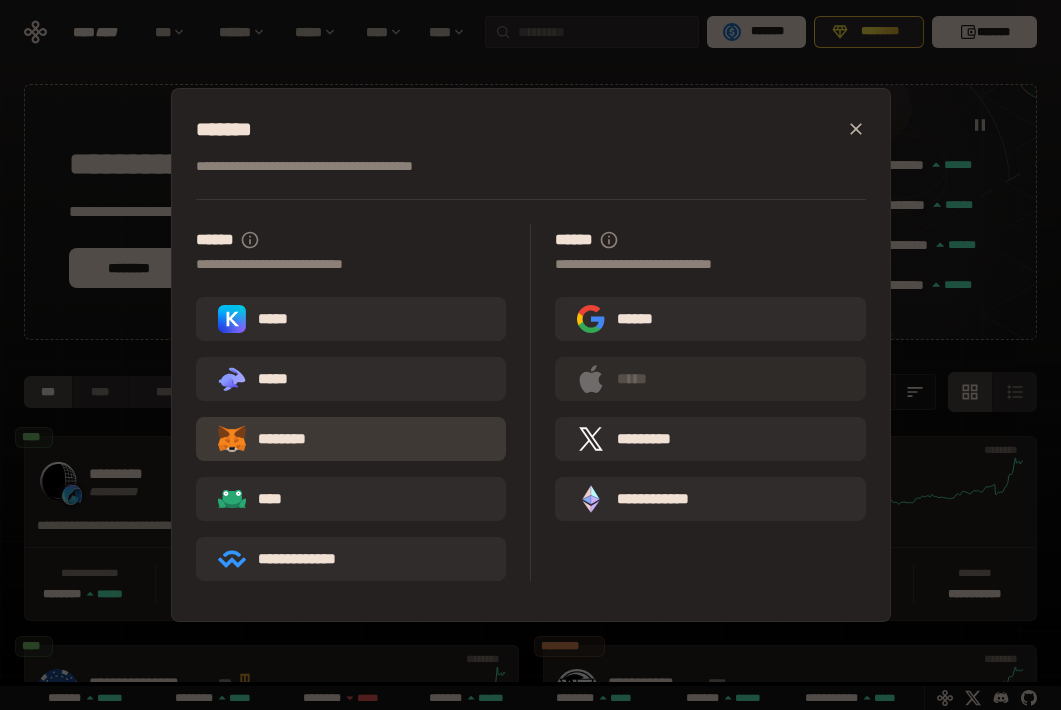 click on "********" at bounding box center [351, 439] 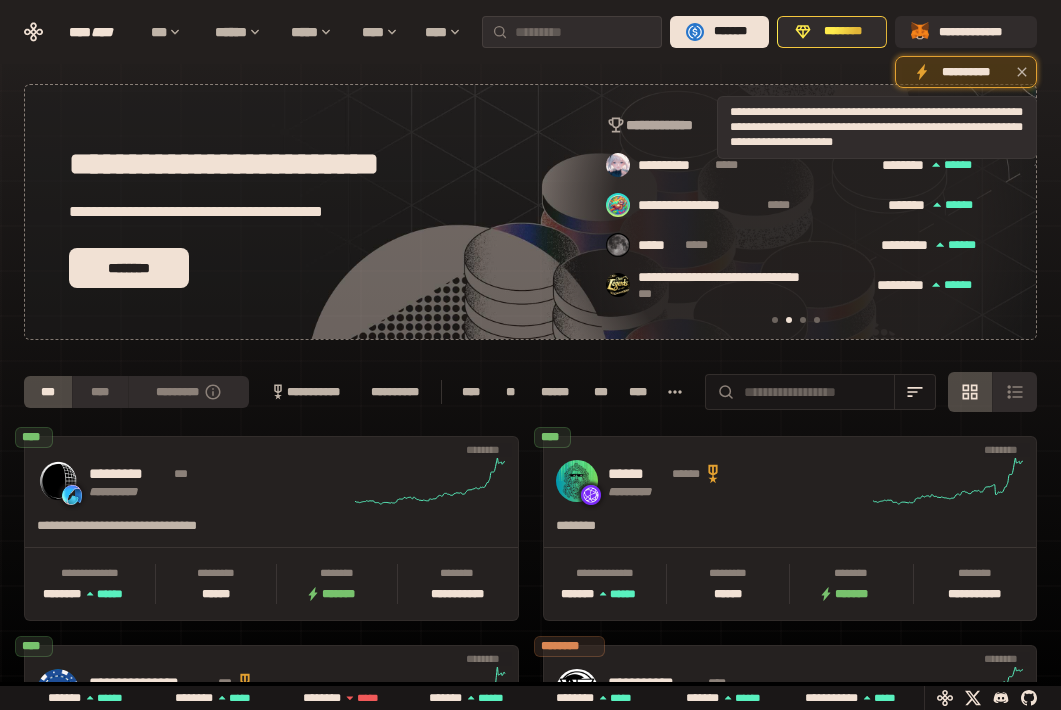 scroll, scrollTop: 0, scrollLeft: 16, axis: horizontal 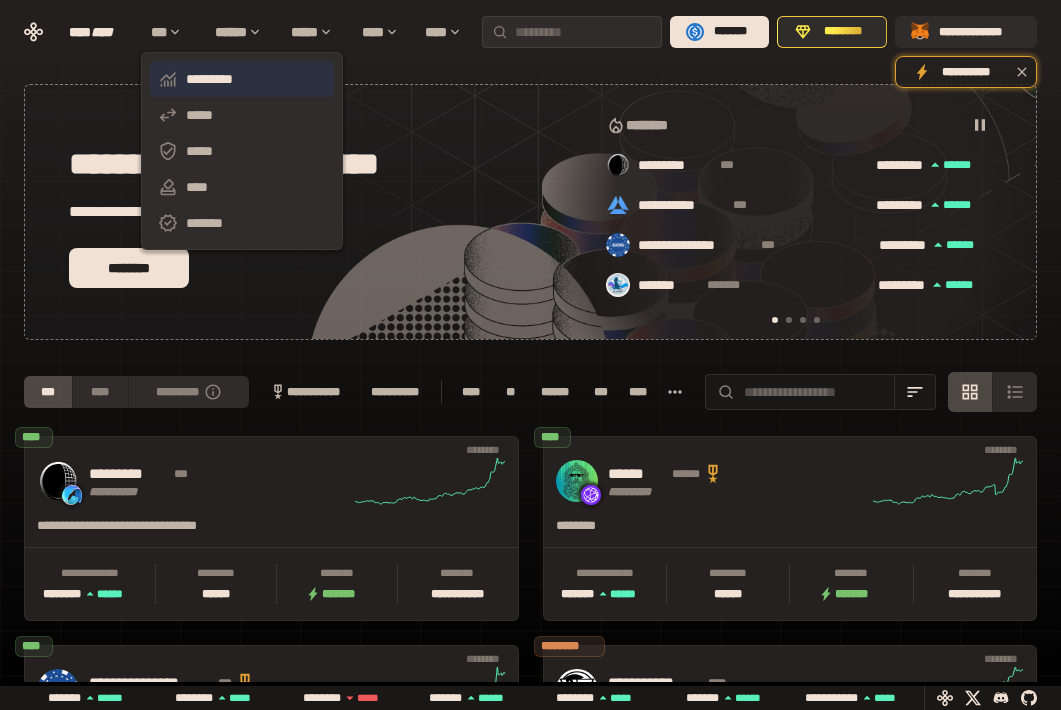 click on "*********" at bounding box center [242, 79] 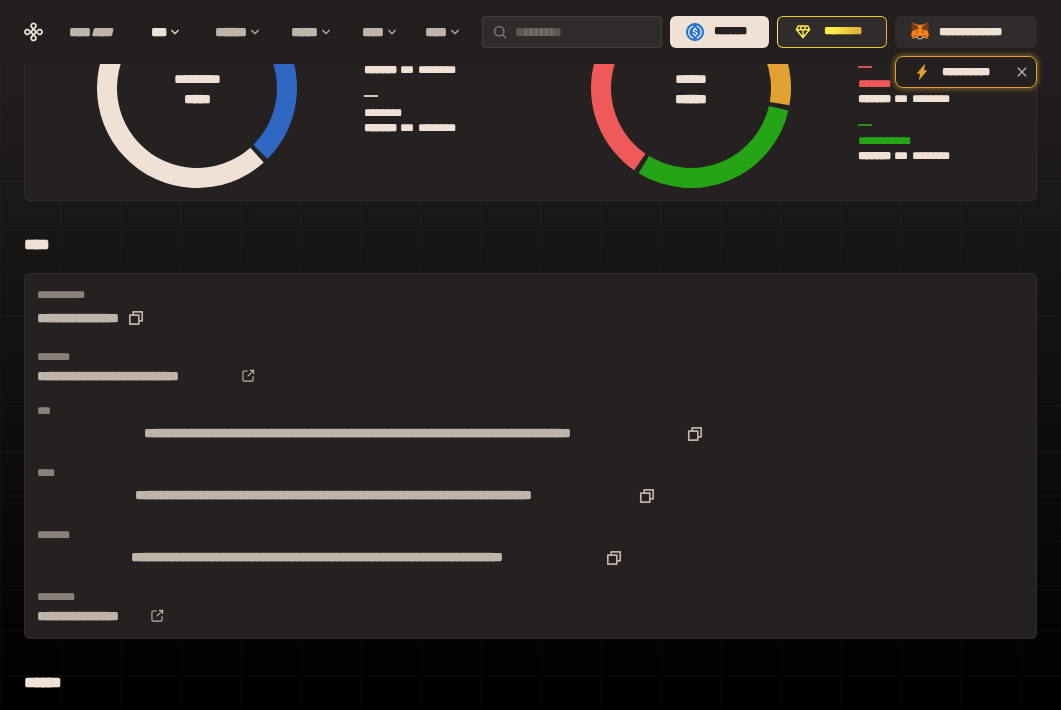 scroll, scrollTop: 0, scrollLeft: 0, axis: both 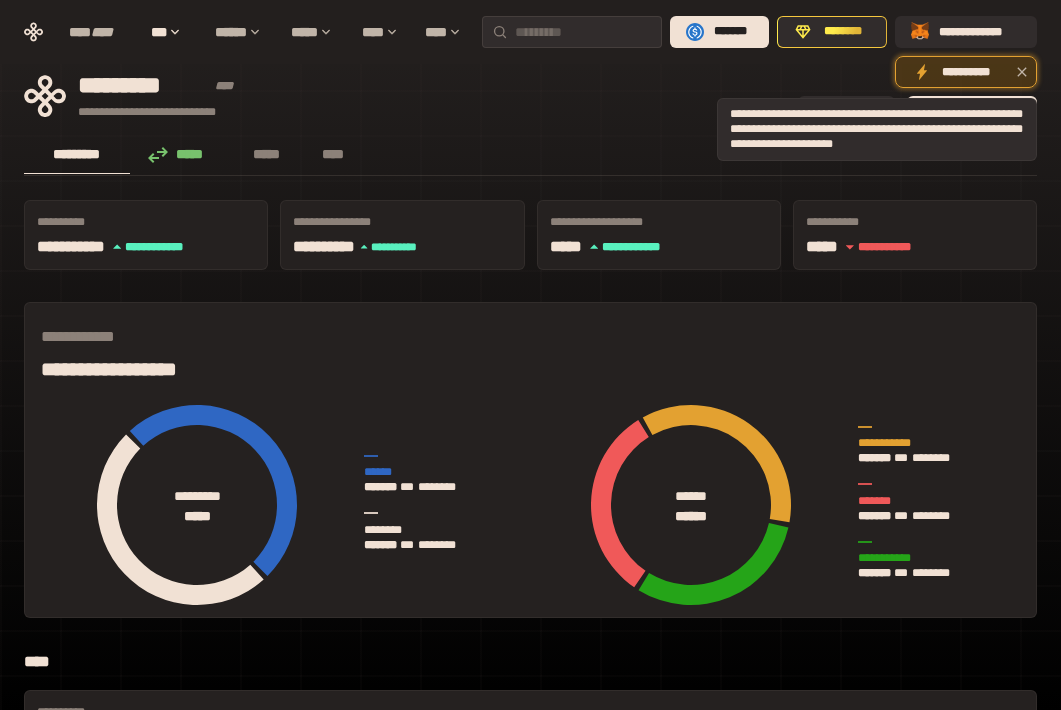 click on "**********" at bounding box center (966, 72) 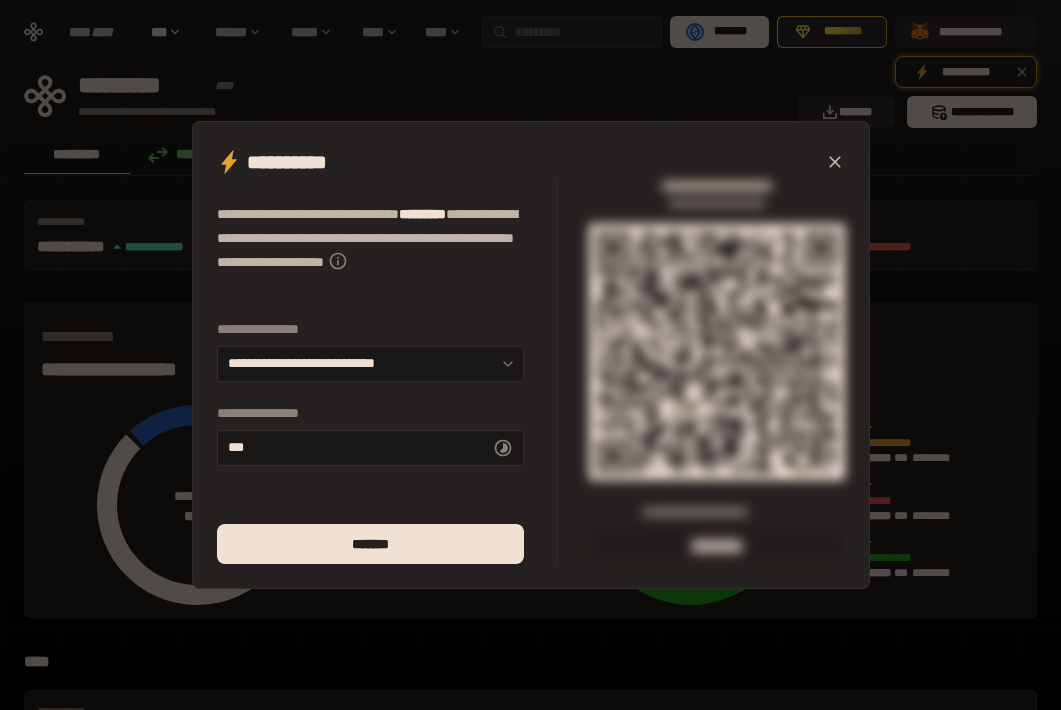 click 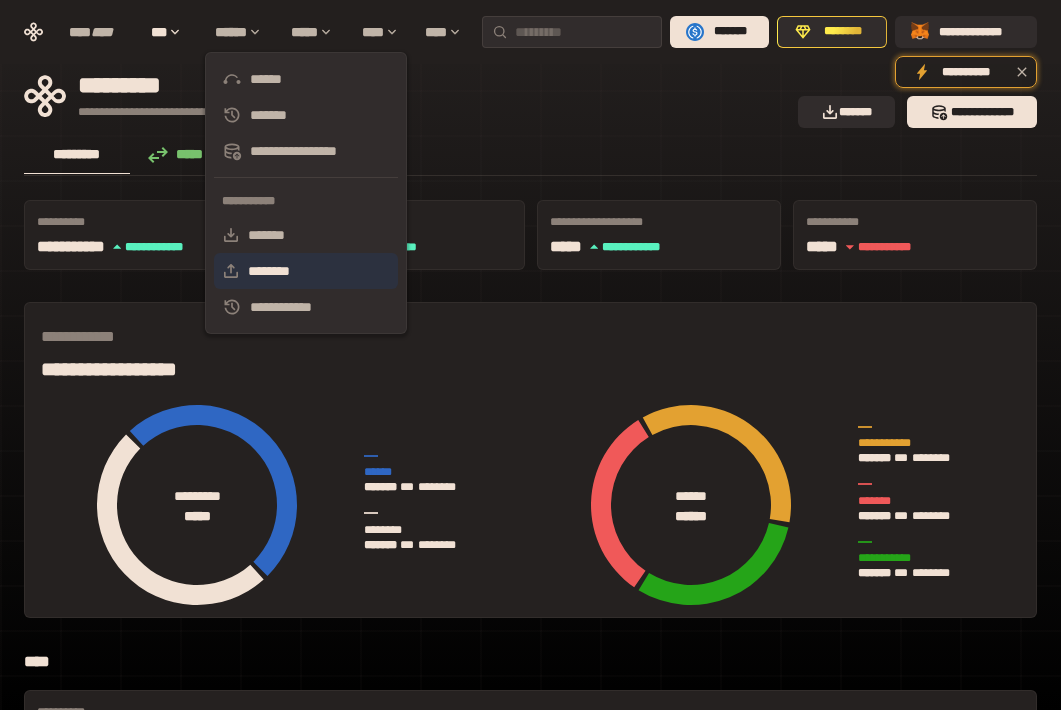 click on "********" at bounding box center [306, 271] 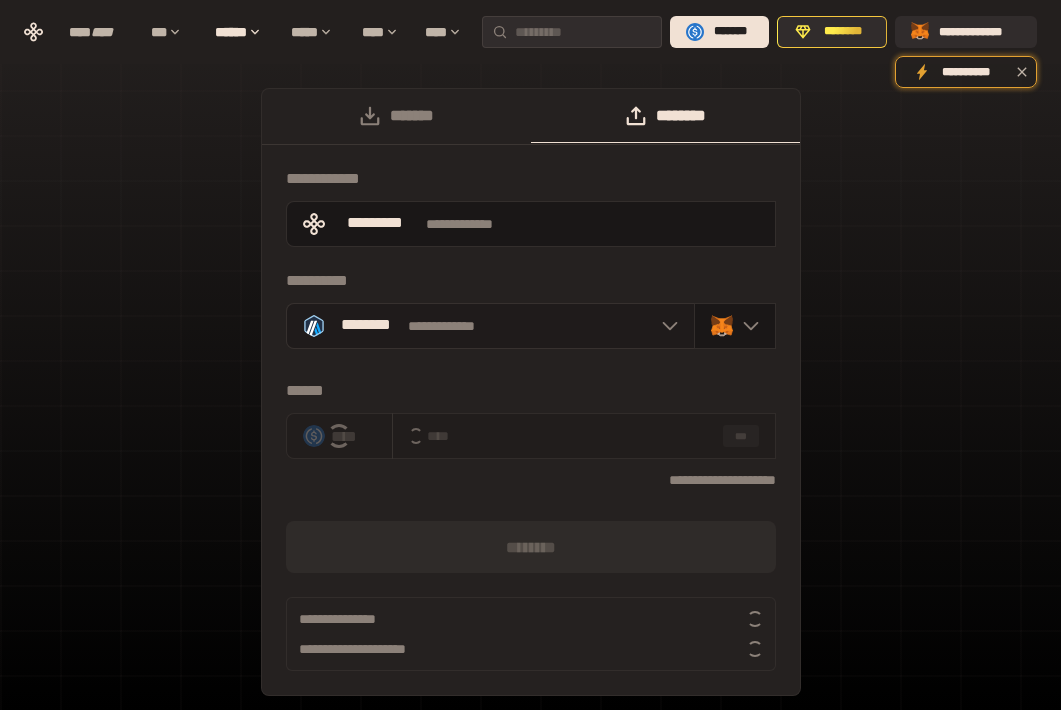 click on "**********" at bounding box center (490, 326) 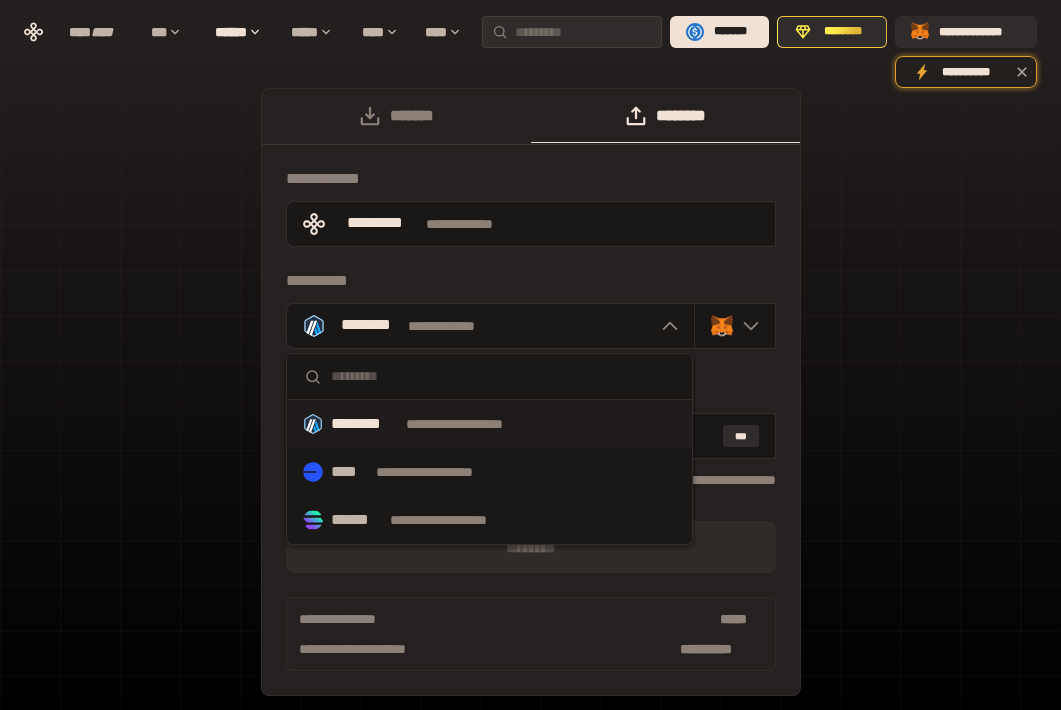click on "**********" at bounding box center [531, 392] 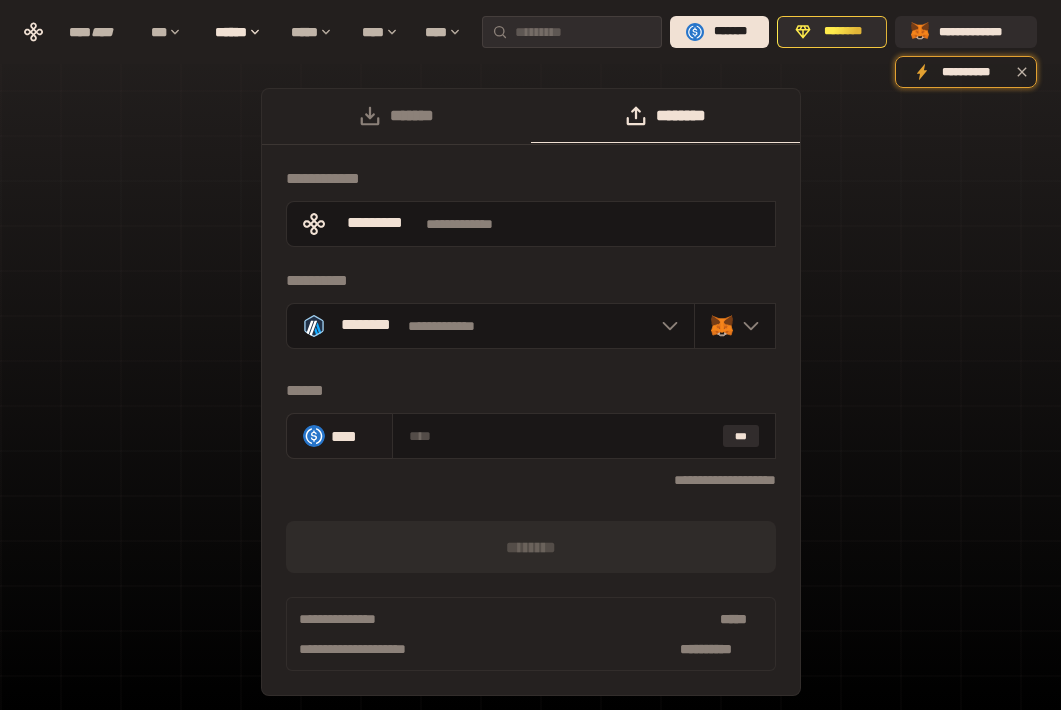 click on "****" at bounding box center [353, 436] 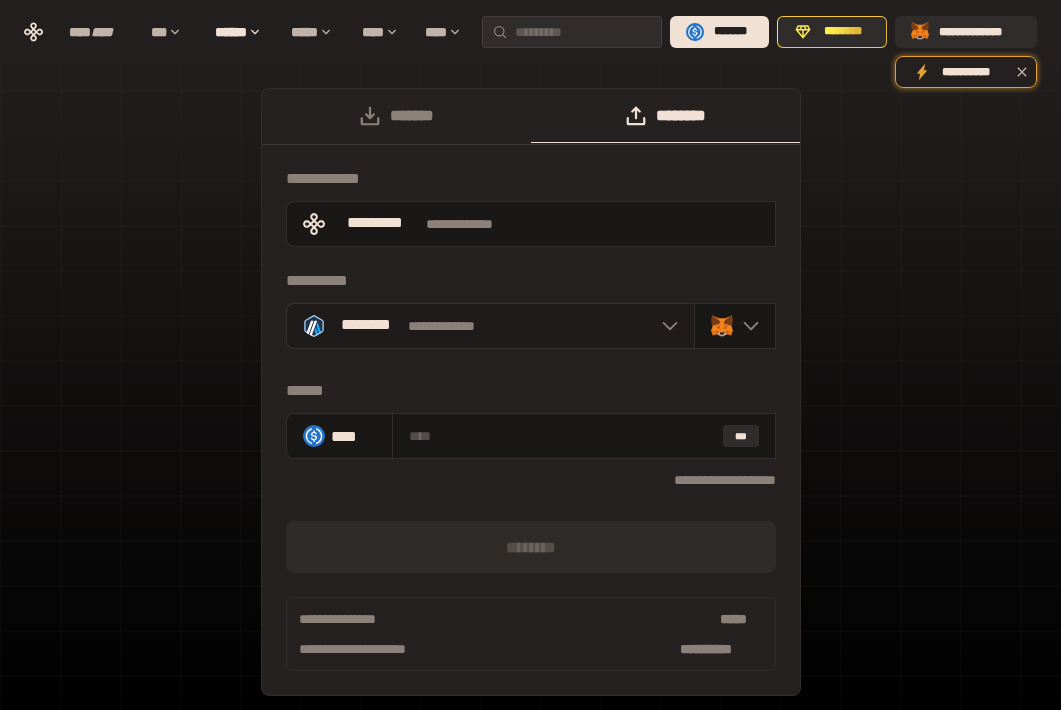 click on "**********" at bounding box center (490, 326) 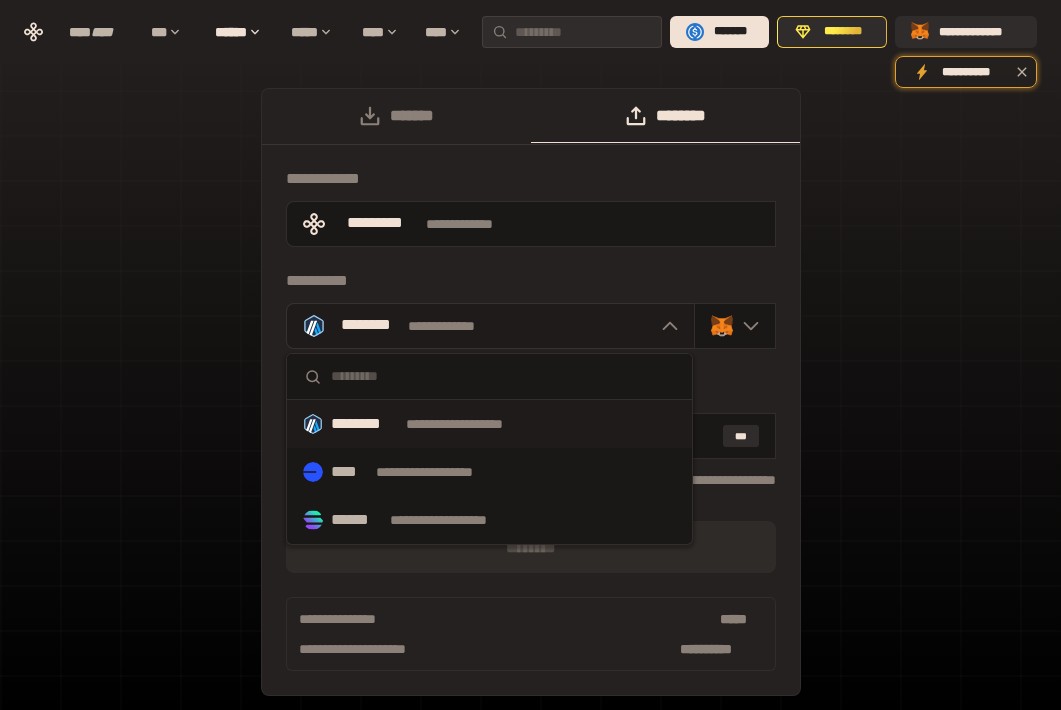 click on "**********" at bounding box center [490, 326] 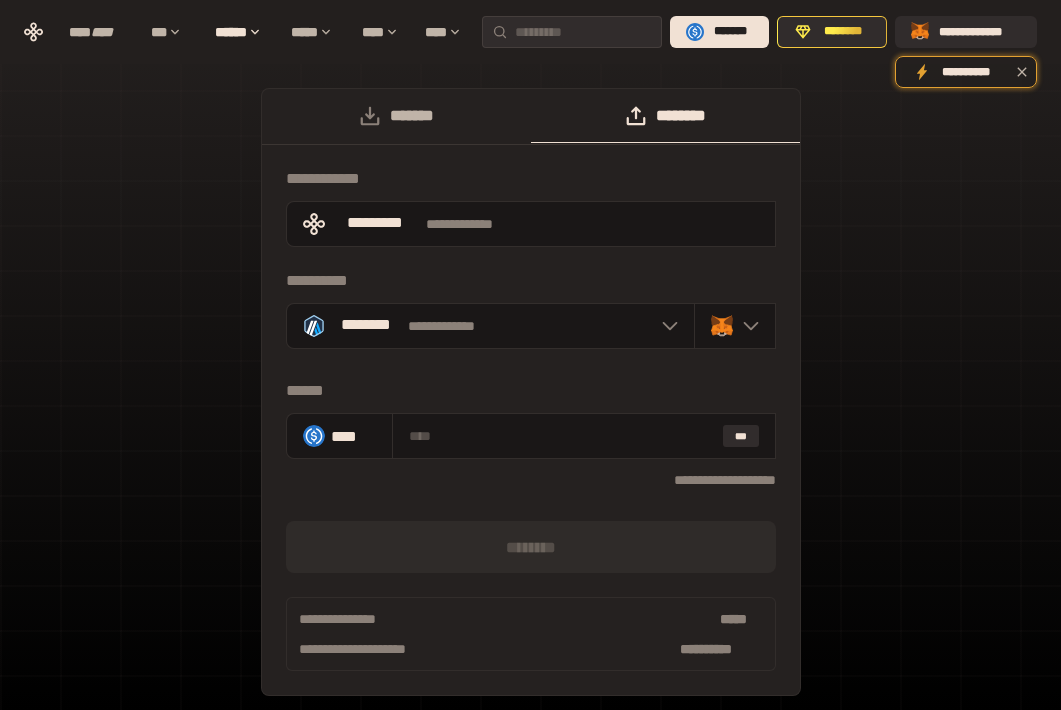 click on "*******" at bounding box center (396, 116) 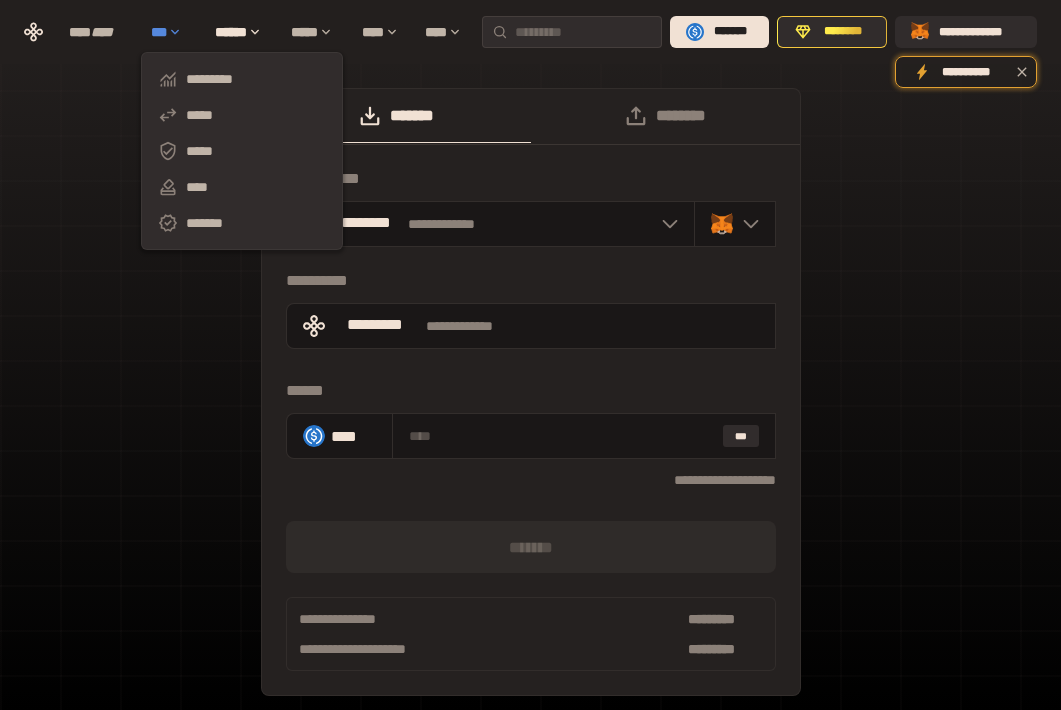 click on "***" at bounding box center [173, 32] 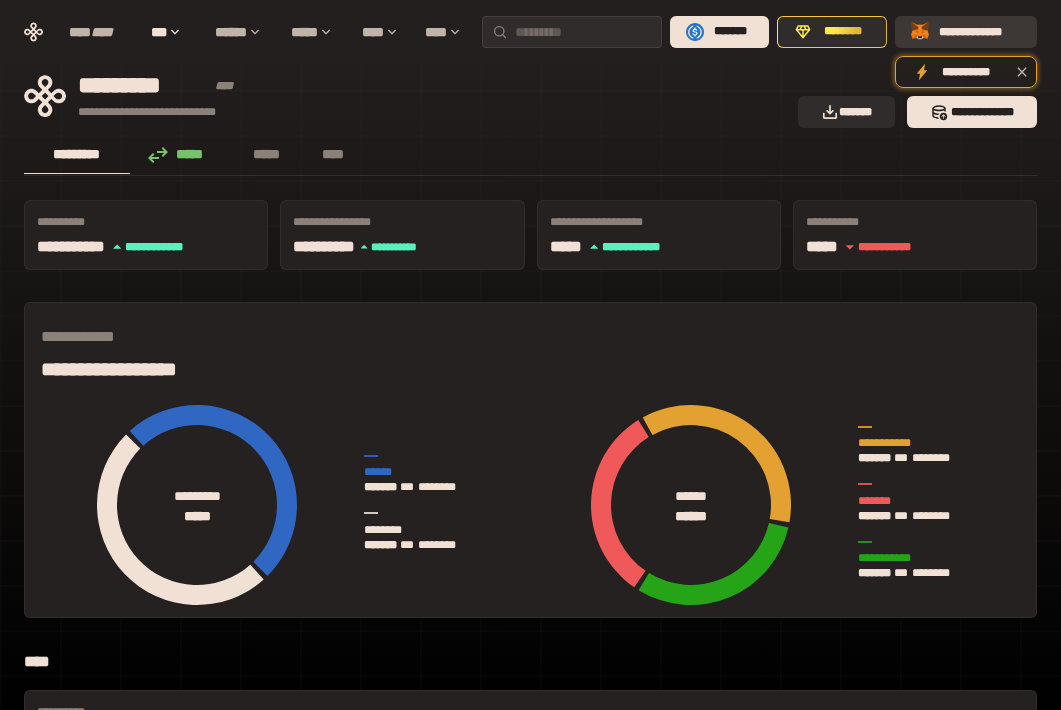 click on "**********" at bounding box center (980, 32) 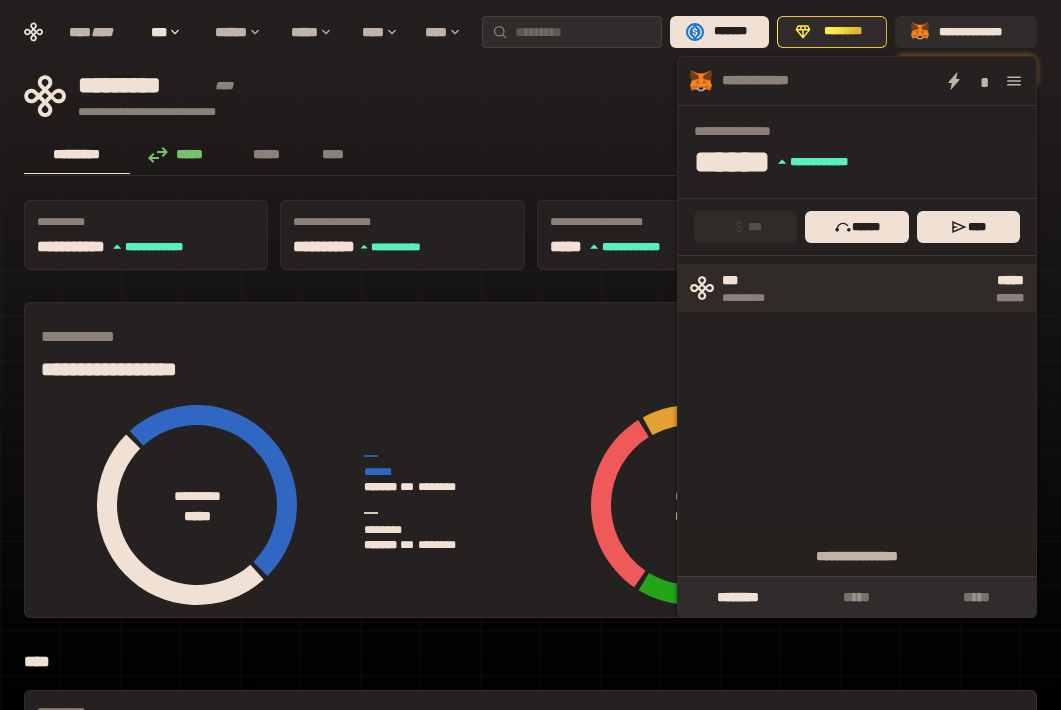 click on "***** ******" at bounding box center (909, 288) 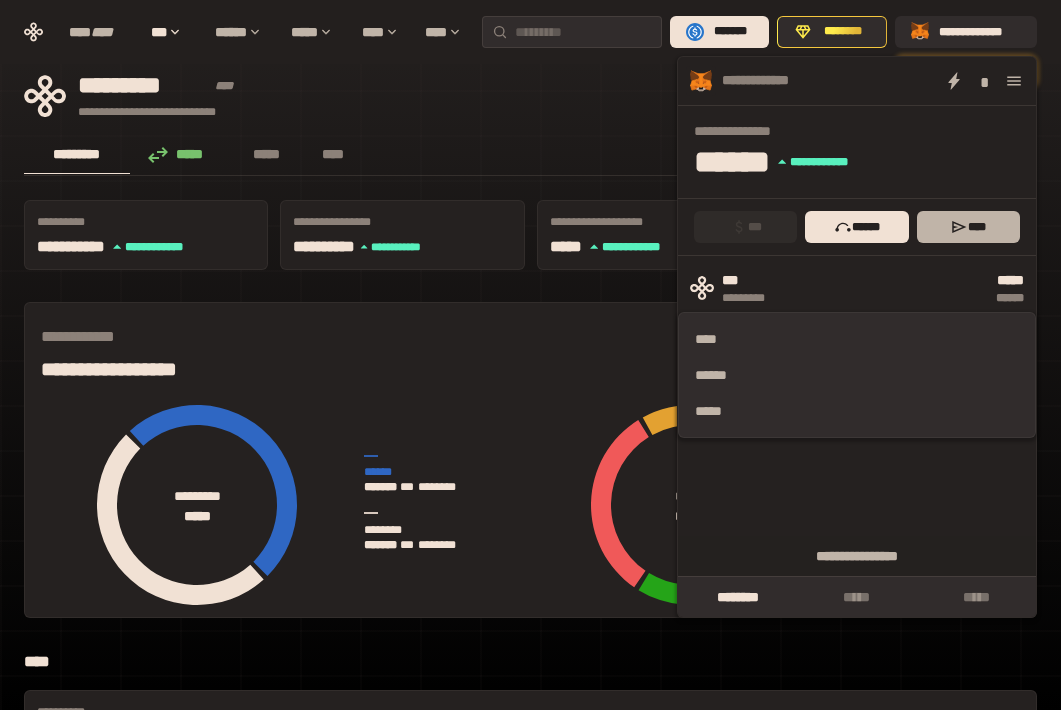 click on "****" at bounding box center (968, 227) 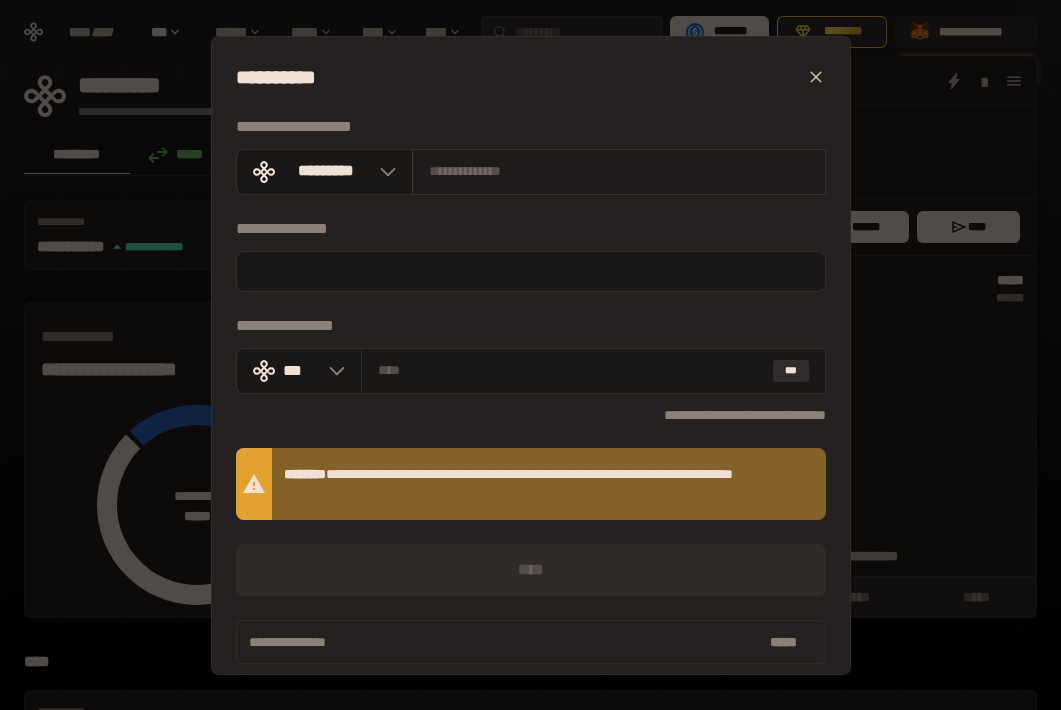 click at bounding box center (619, 171) 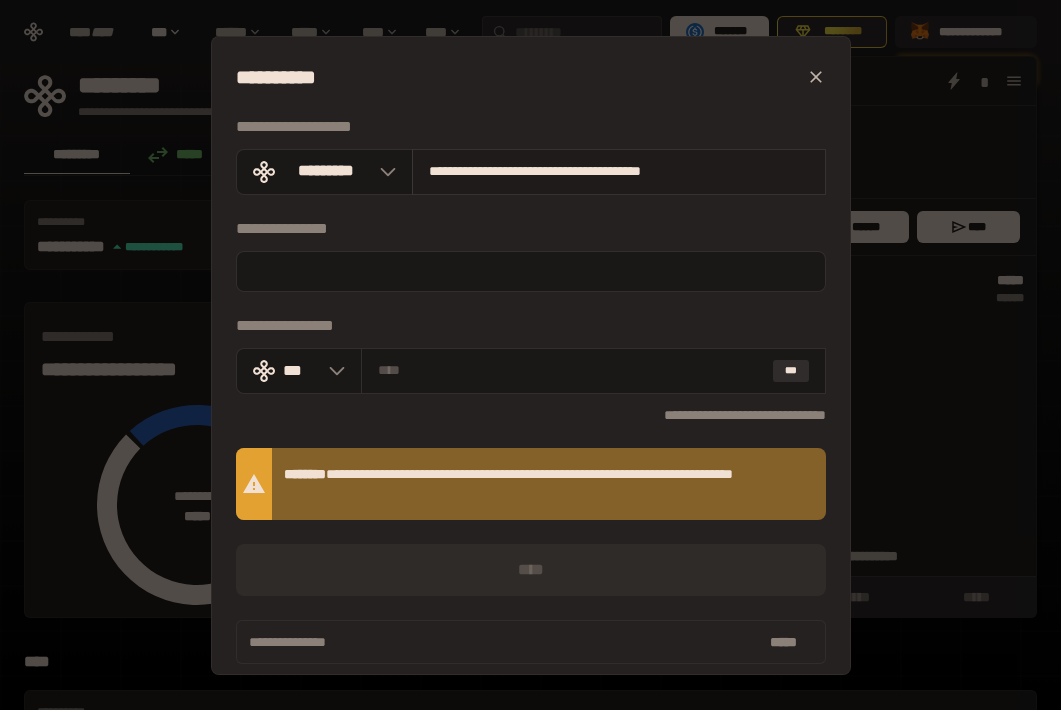 click on "**********" at bounding box center [619, 171] 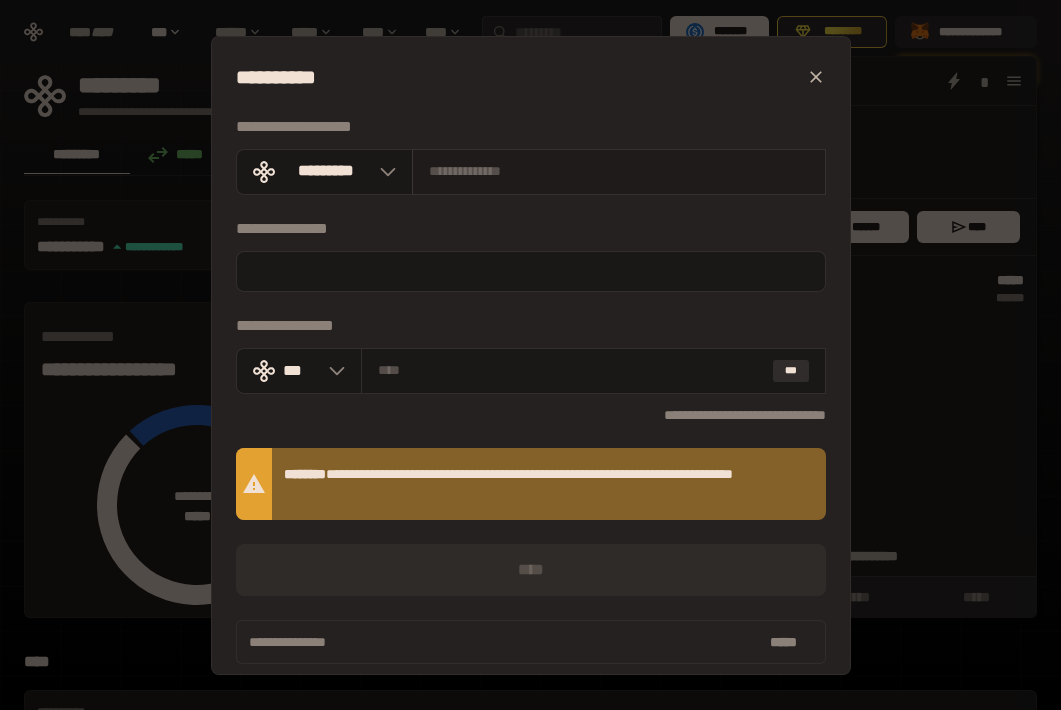 paste on "**********" 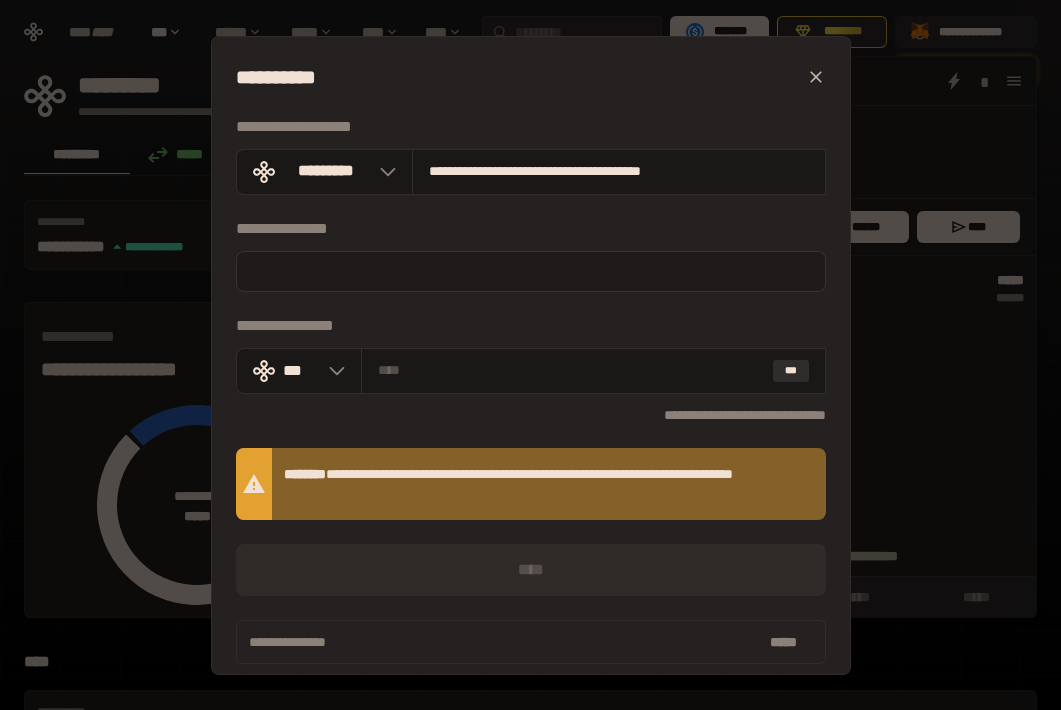 type on "**********" 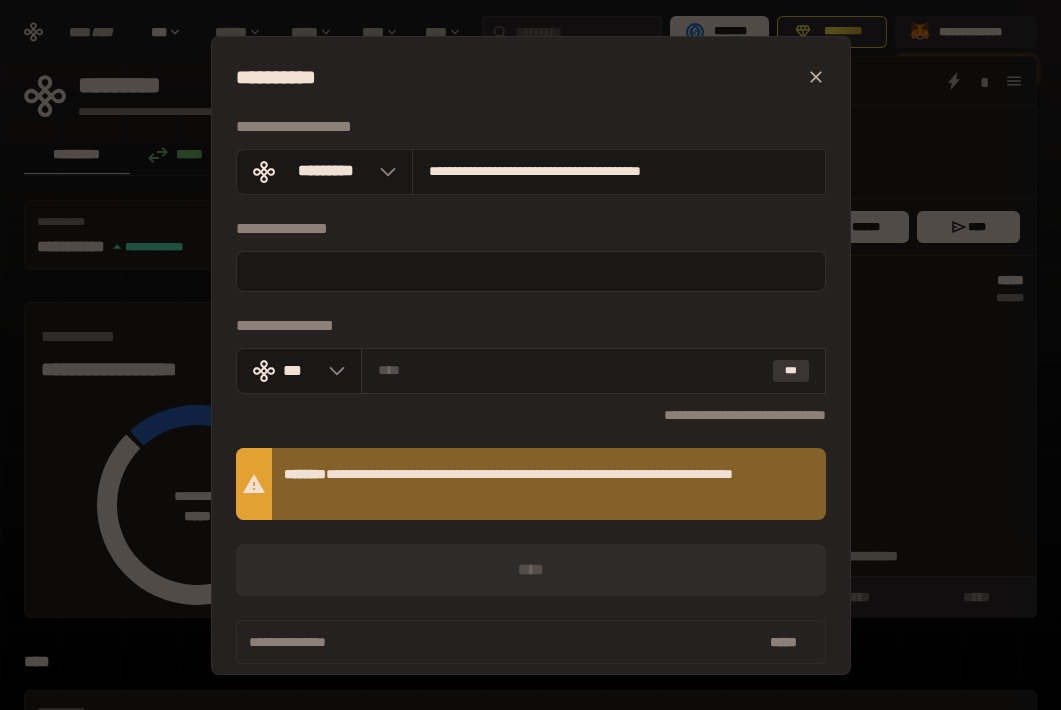 click on "***" at bounding box center [791, 371] 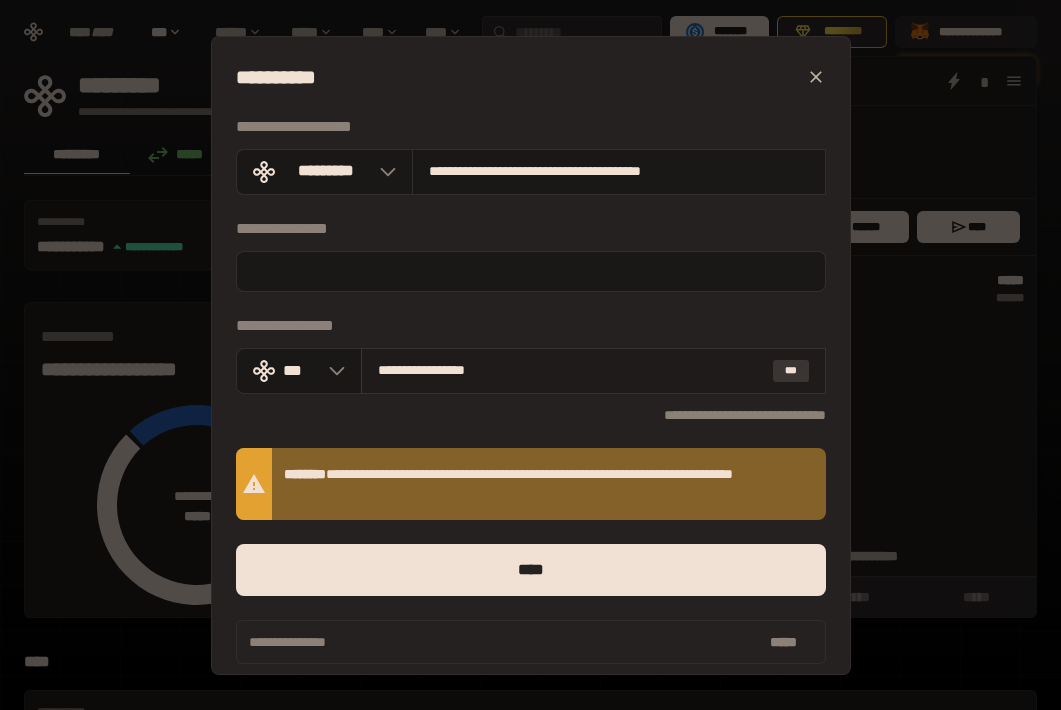 click on "***" at bounding box center [791, 371] 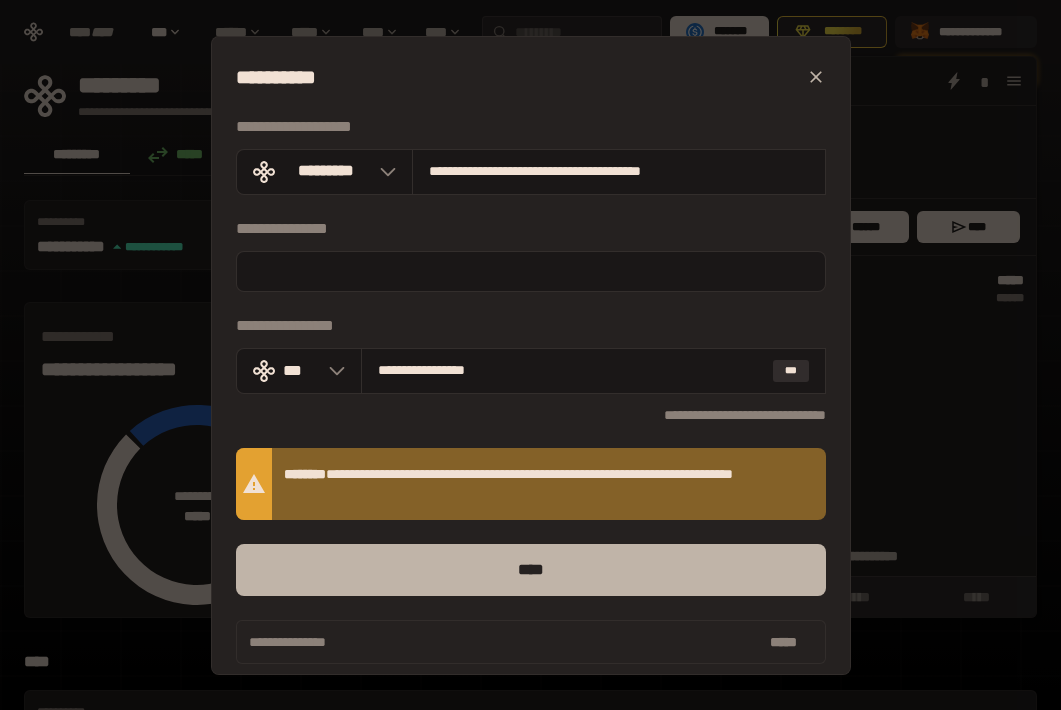 click on "****" at bounding box center [531, 570] 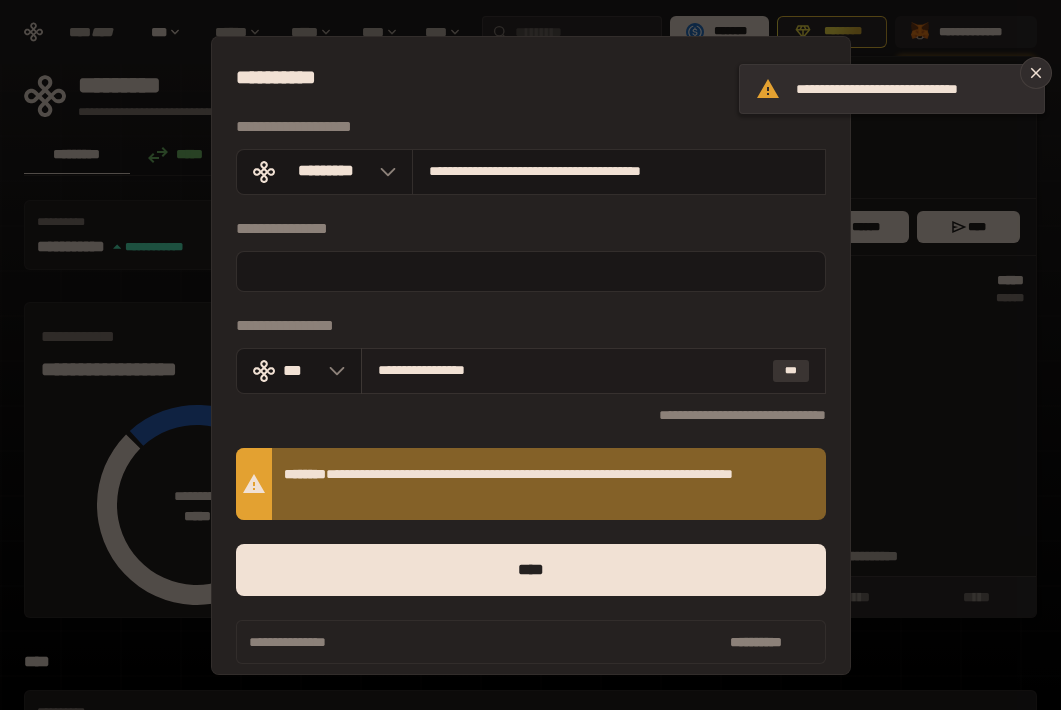 click on "***" at bounding box center (791, 371) 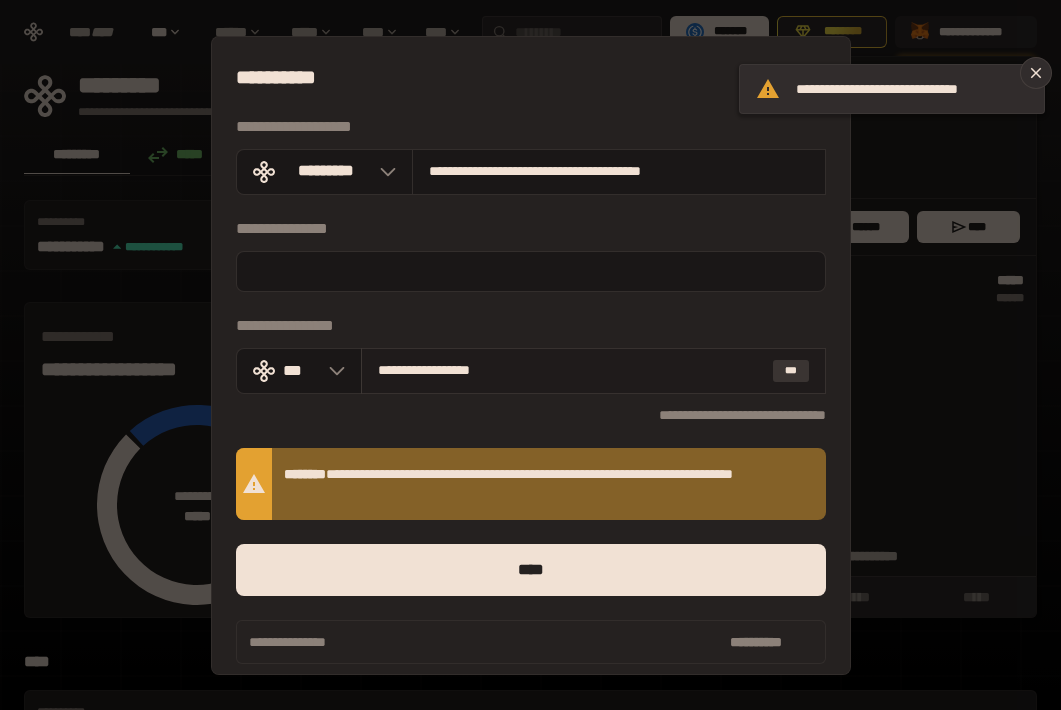 click on "***" at bounding box center [791, 371] 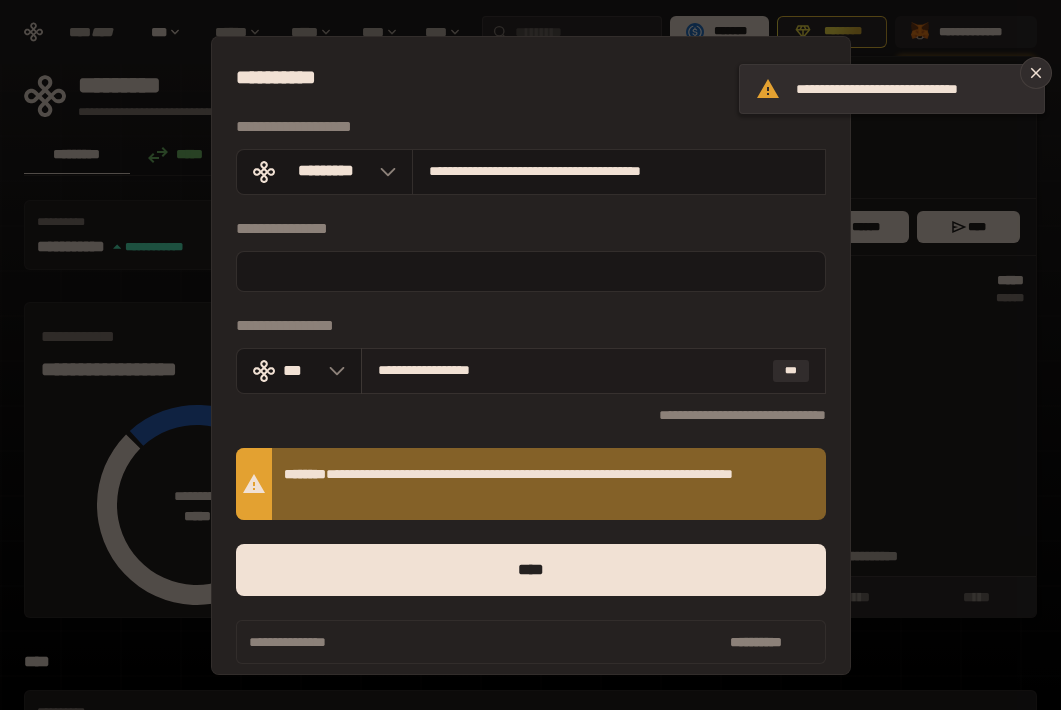 drag, startPoint x: 505, startPoint y: 376, endPoint x: 604, endPoint y: 376, distance: 99 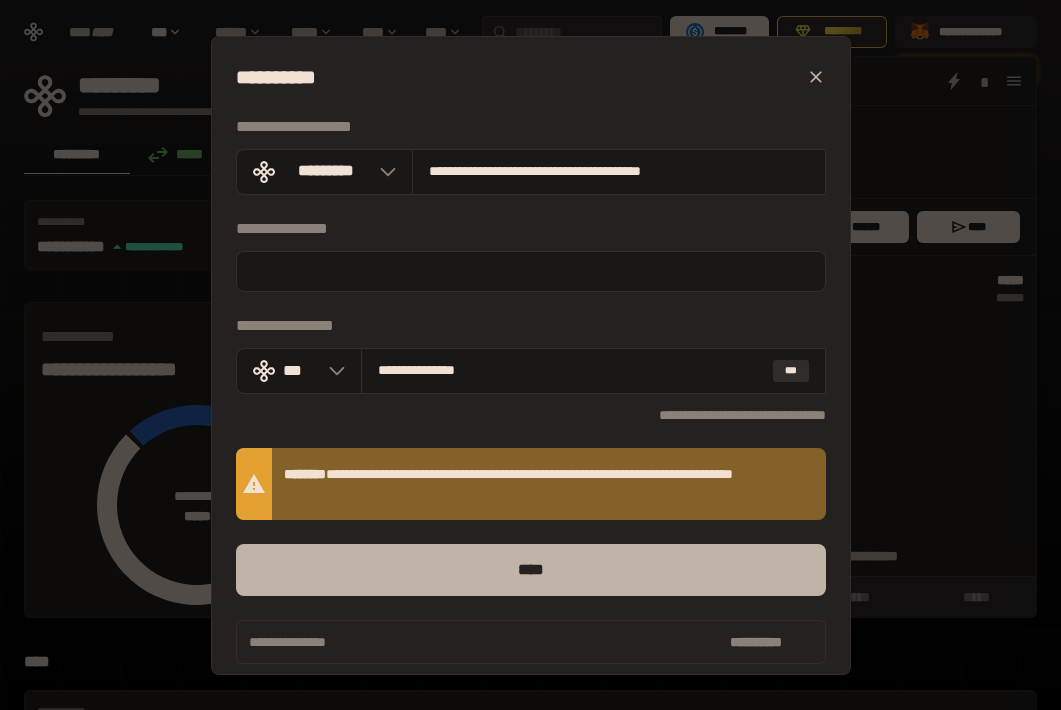 click on "****" at bounding box center (531, 570) 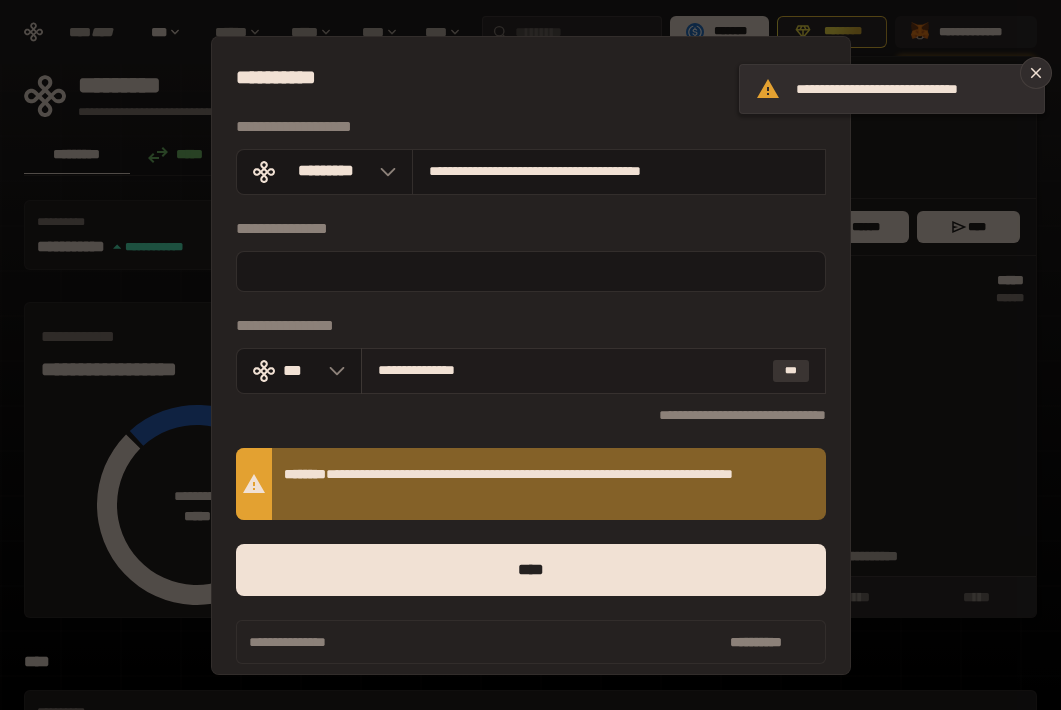 click on "***" at bounding box center (791, 371) 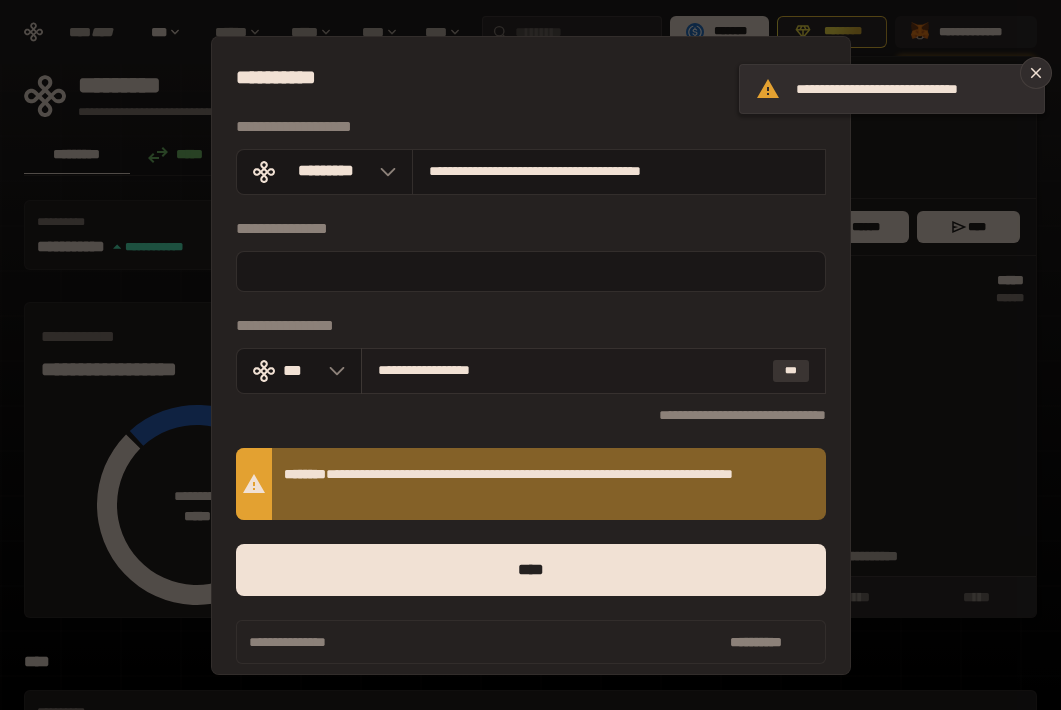 click on "***" at bounding box center (791, 371) 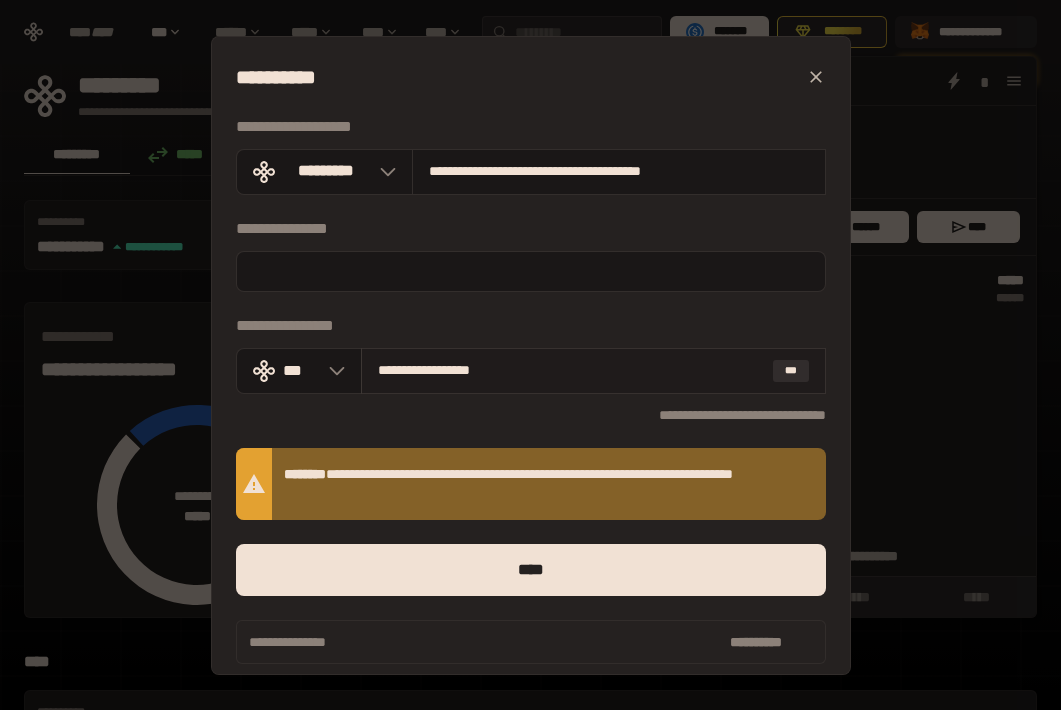 drag, startPoint x: 416, startPoint y: 375, endPoint x: 401, endPoint y: 369, distance: 16.155495 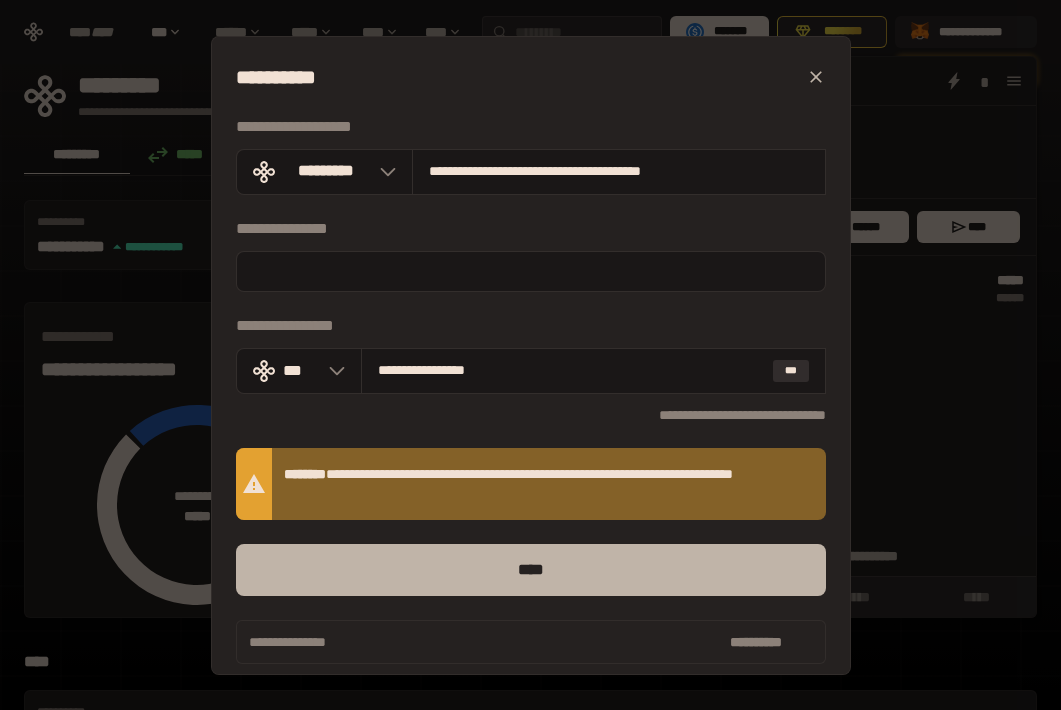 type on "**********" 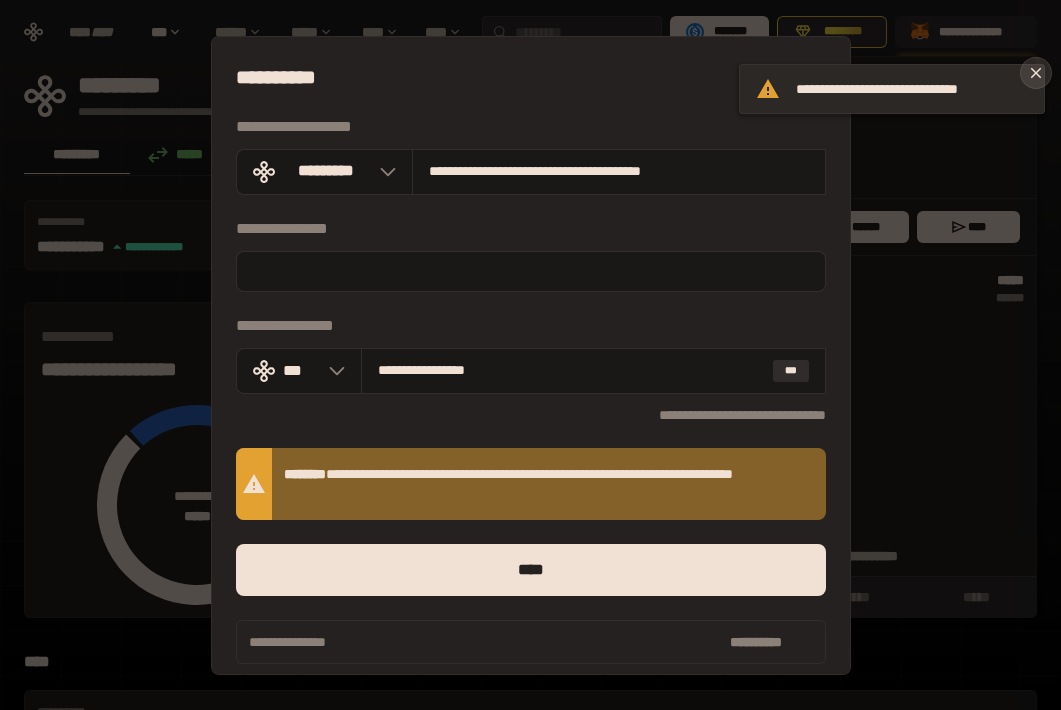 click 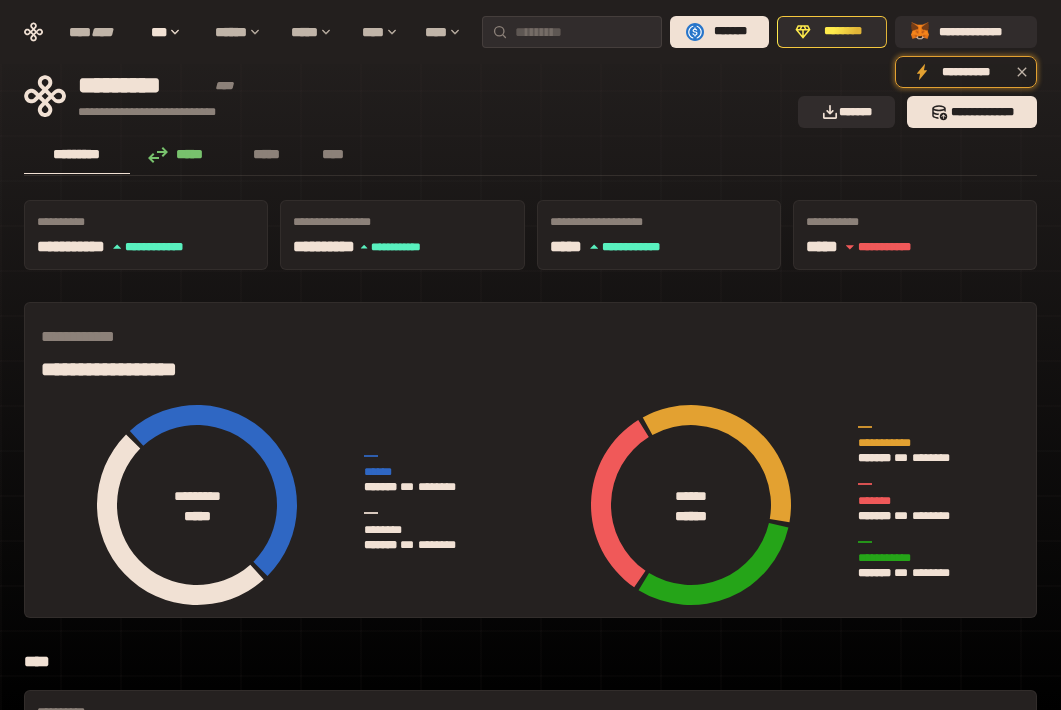 click on "**********" at bounding box center (980, 32) 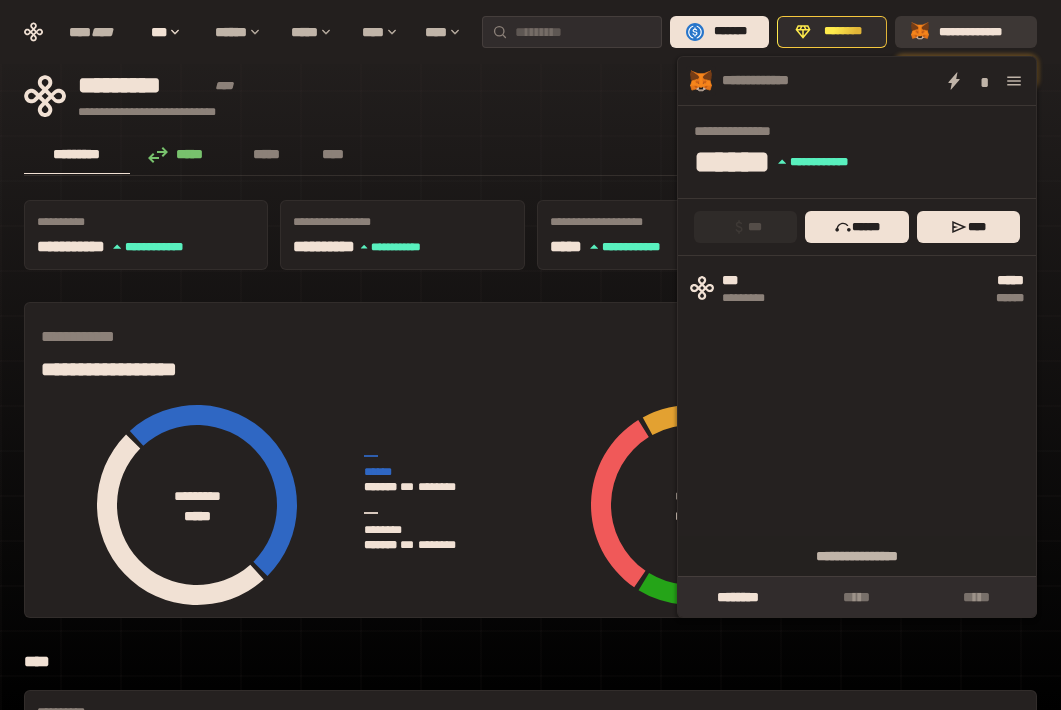 click on "**********" at bounding box center [980, 32] 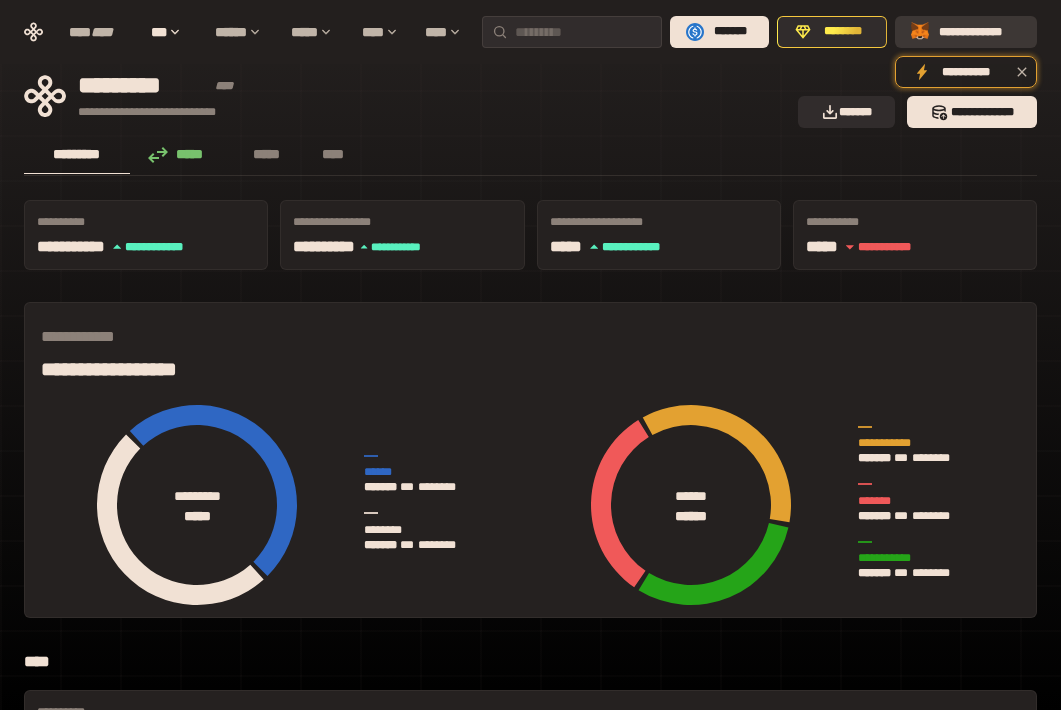 click on "**********" at bounding box center [980, 32] 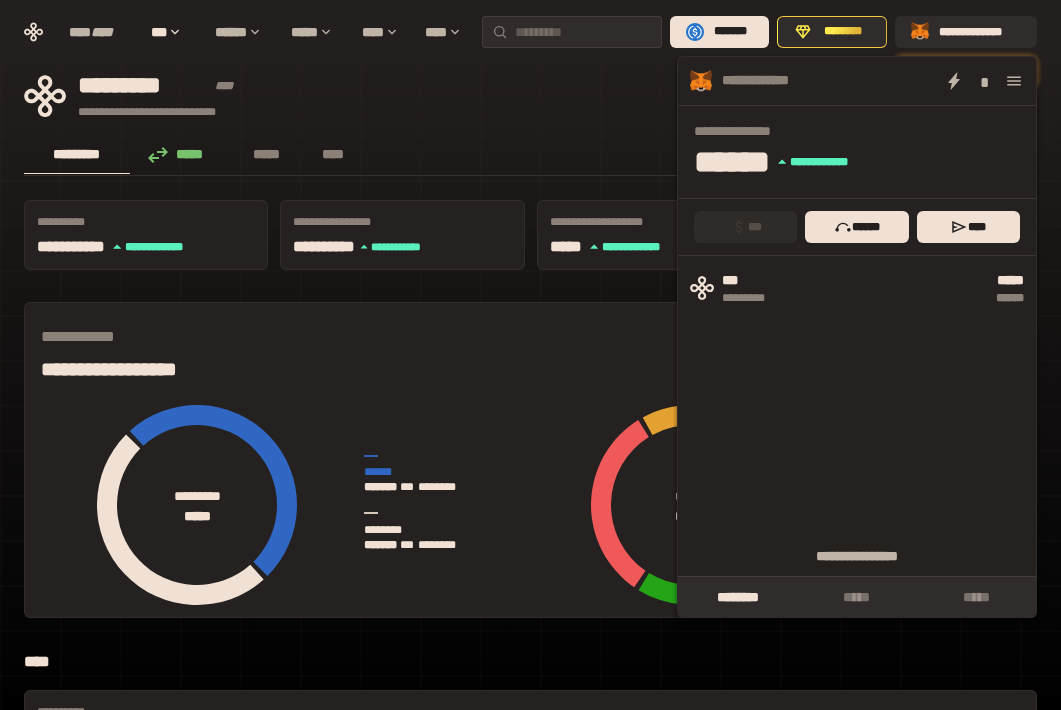 click 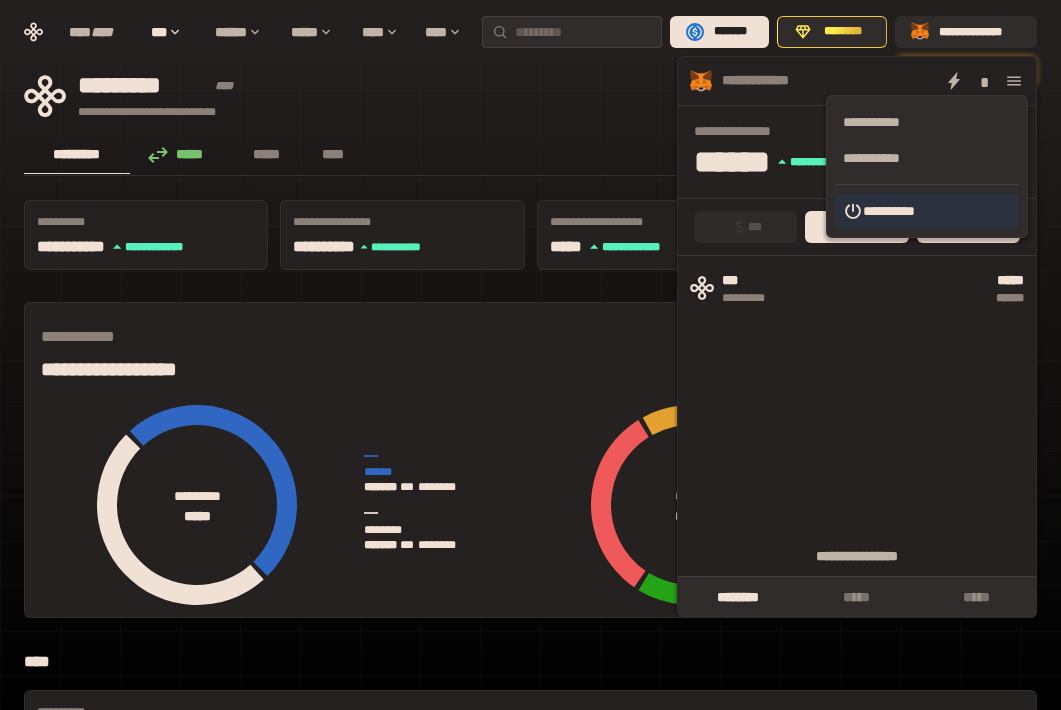 click on "**********" at bounding box center (927, 211) 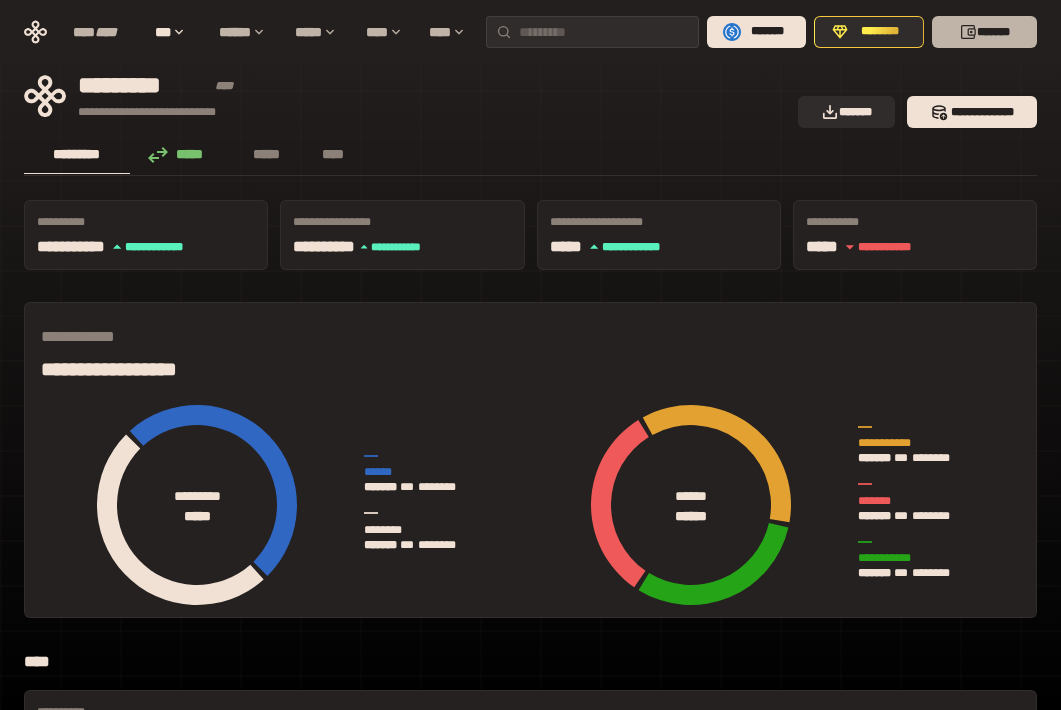 click on "*******" at bounding box center [984, 32] 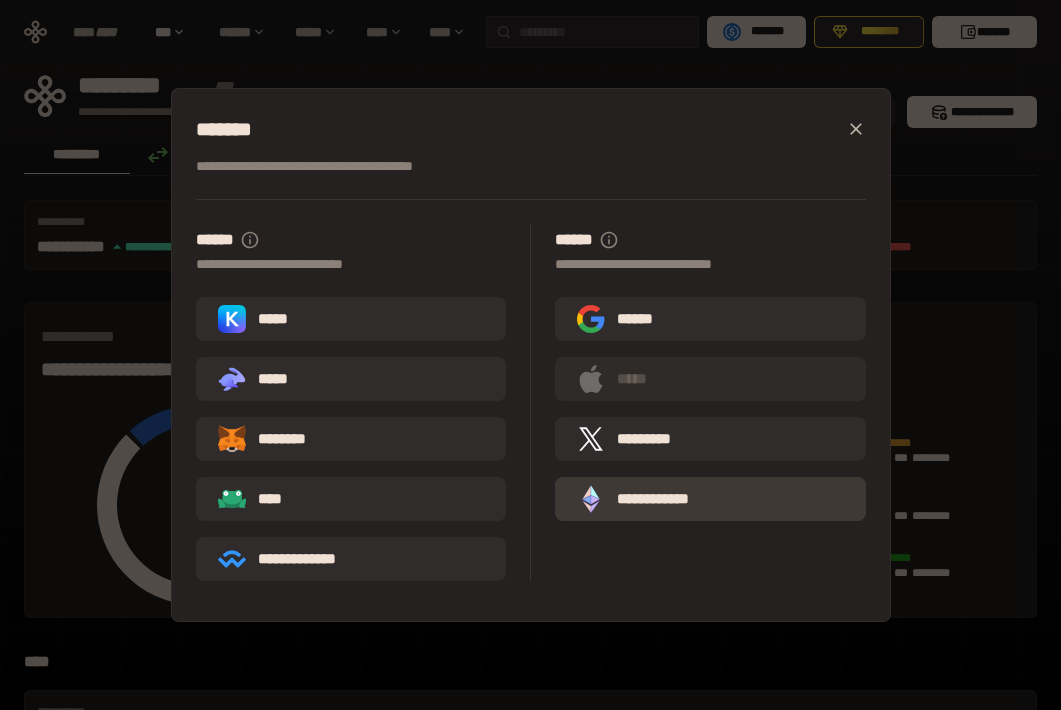click on "**********" at bounding box center (710, 499) 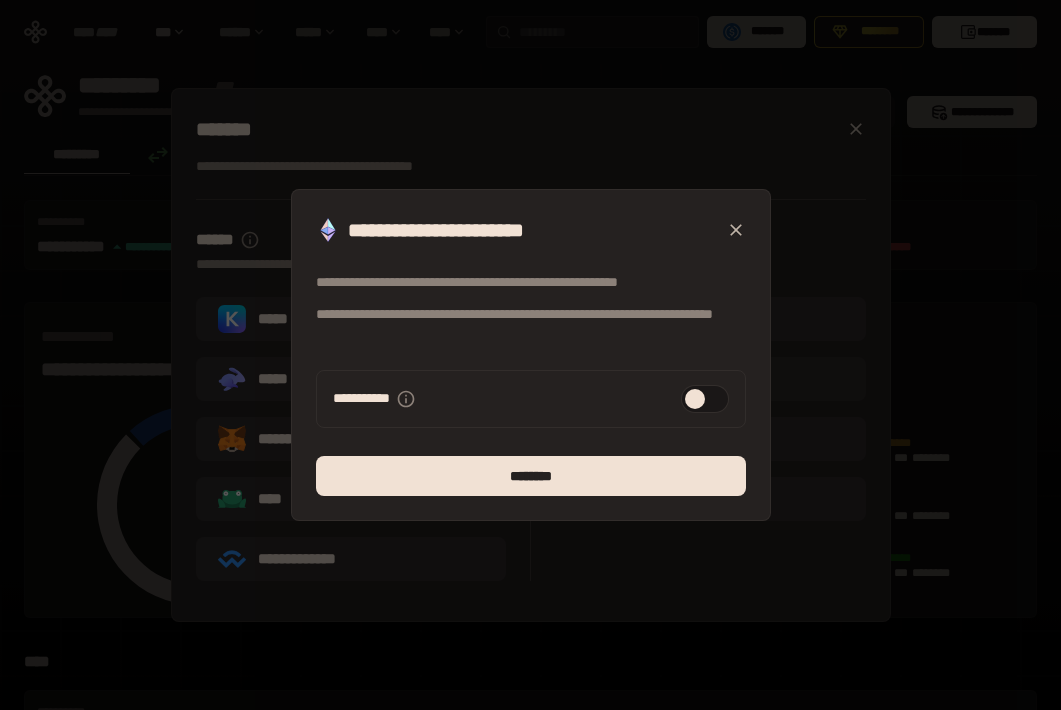 click 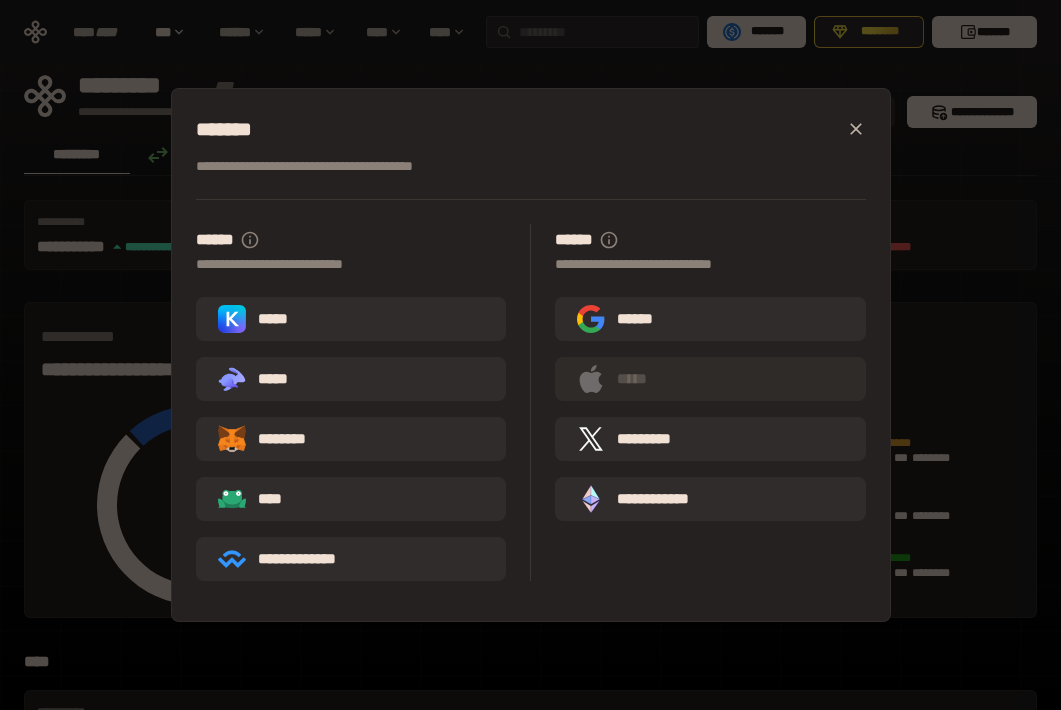 click 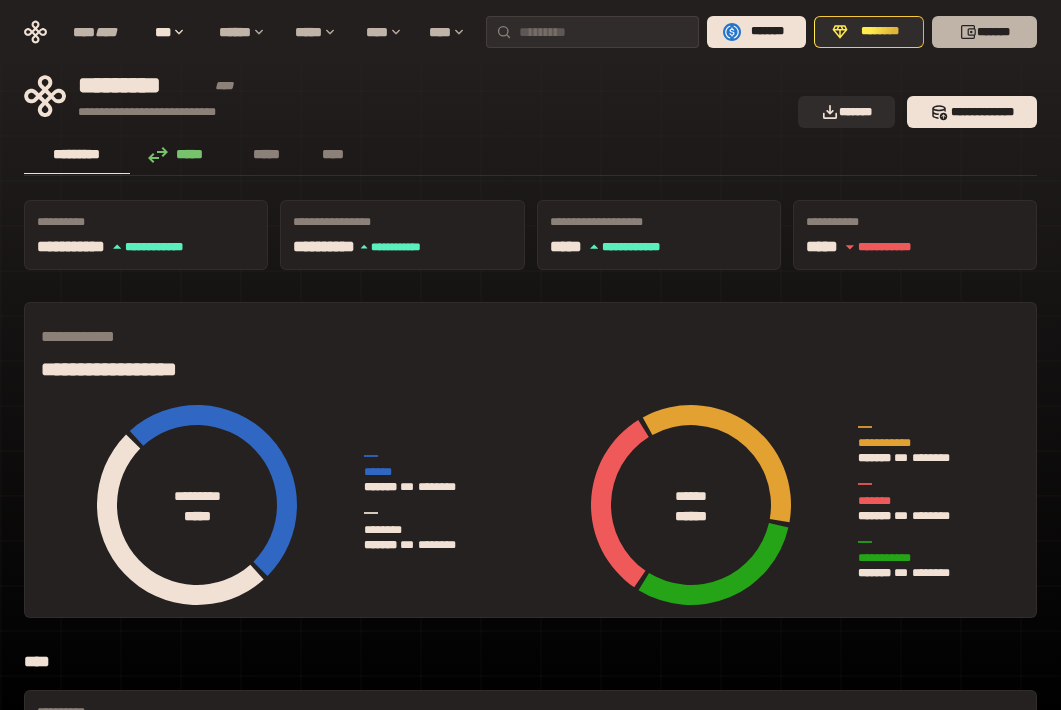 click on "*******" at bounding box center [984, 32] 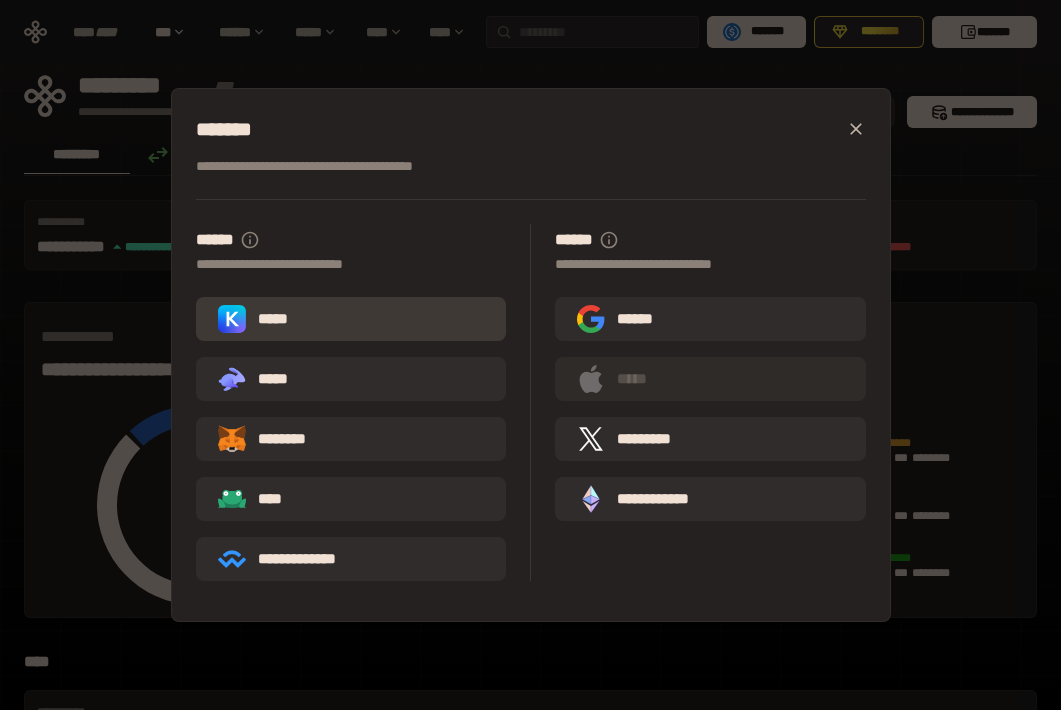 click on "*****" at bounding box center (351, 319) 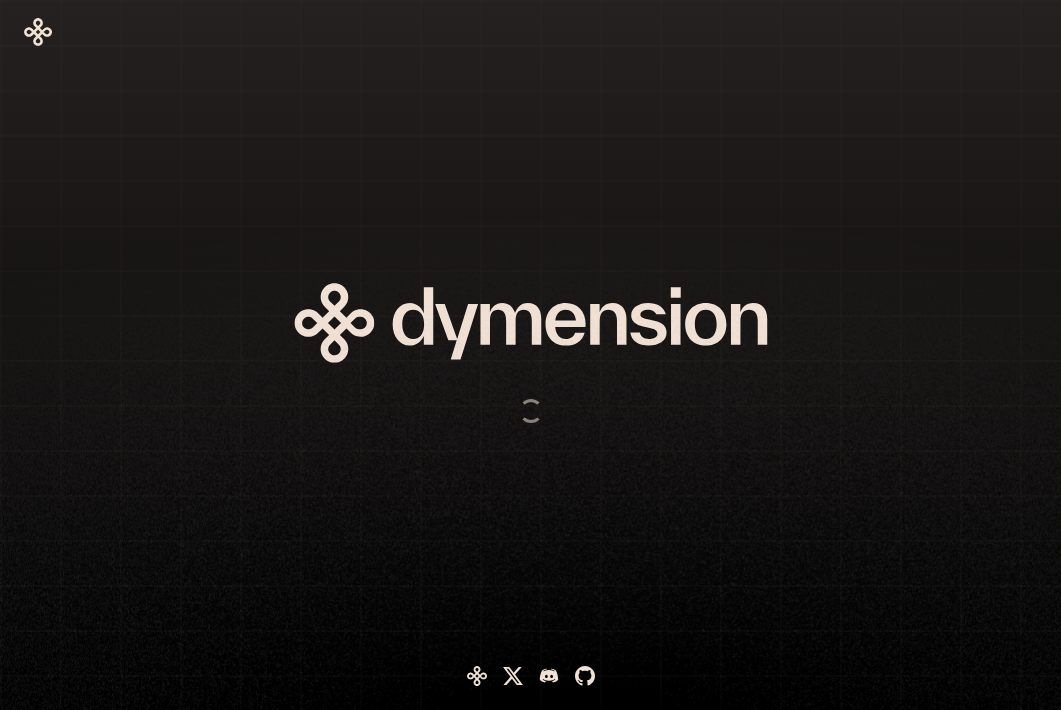 scroll, scrollTop: 0, scrollLeft: 0, axis: both 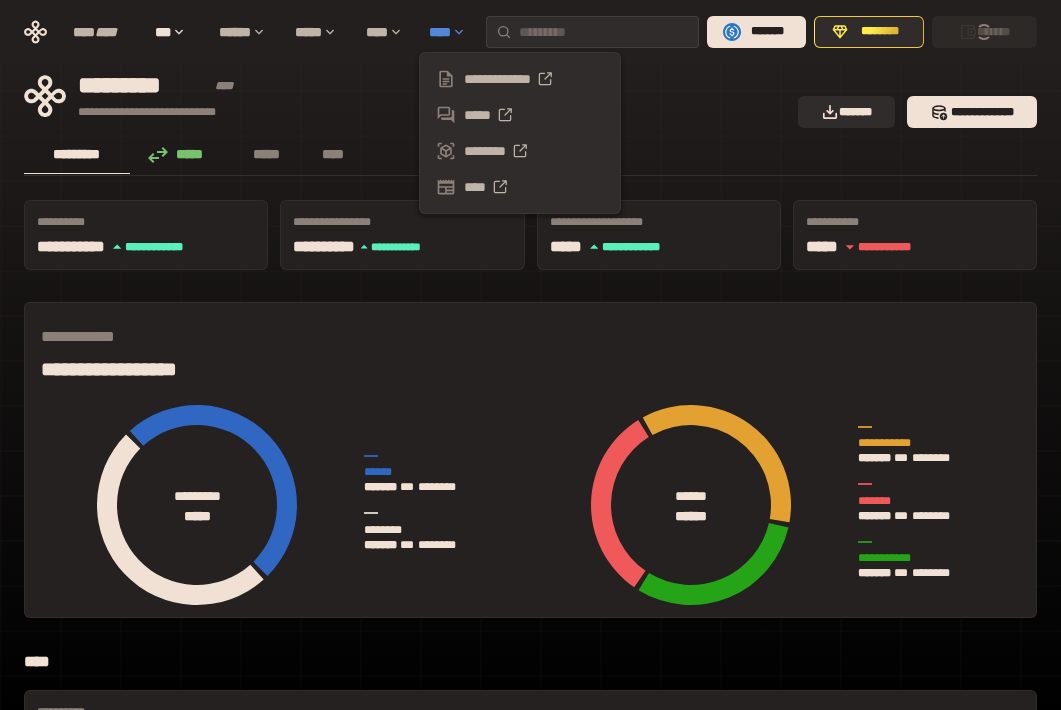 click on "****" at bounding box center [452, 32] 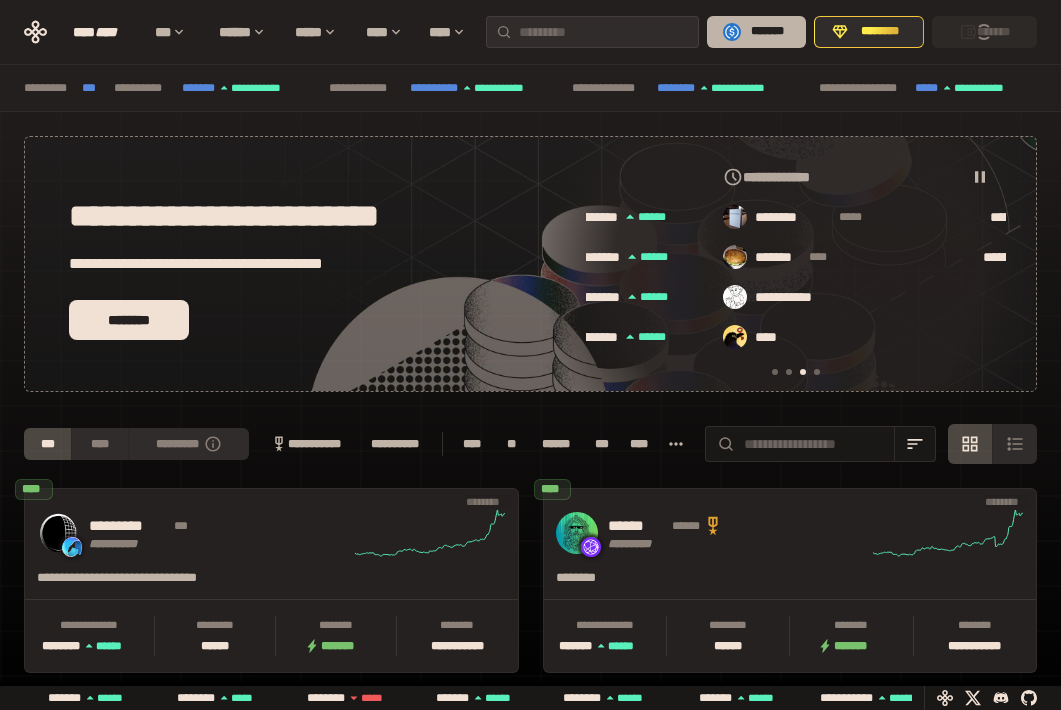 scroll, scrollTop: 0, scrollLeft: 856, axis: horizontal 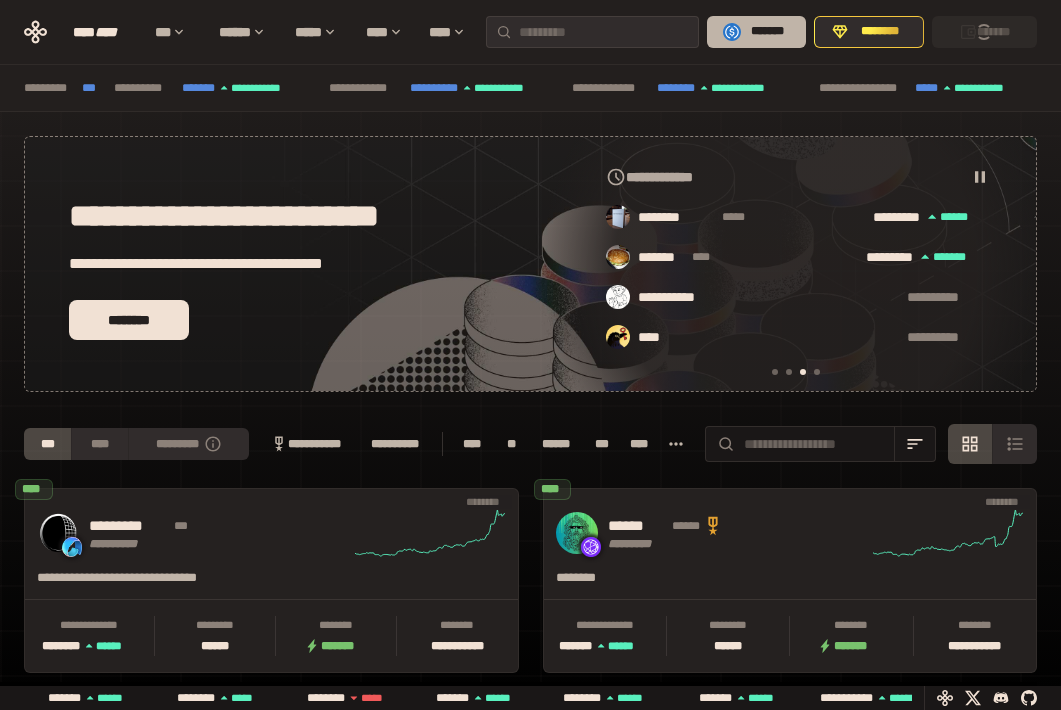 click on "*******" at bounding box center [767, 32] 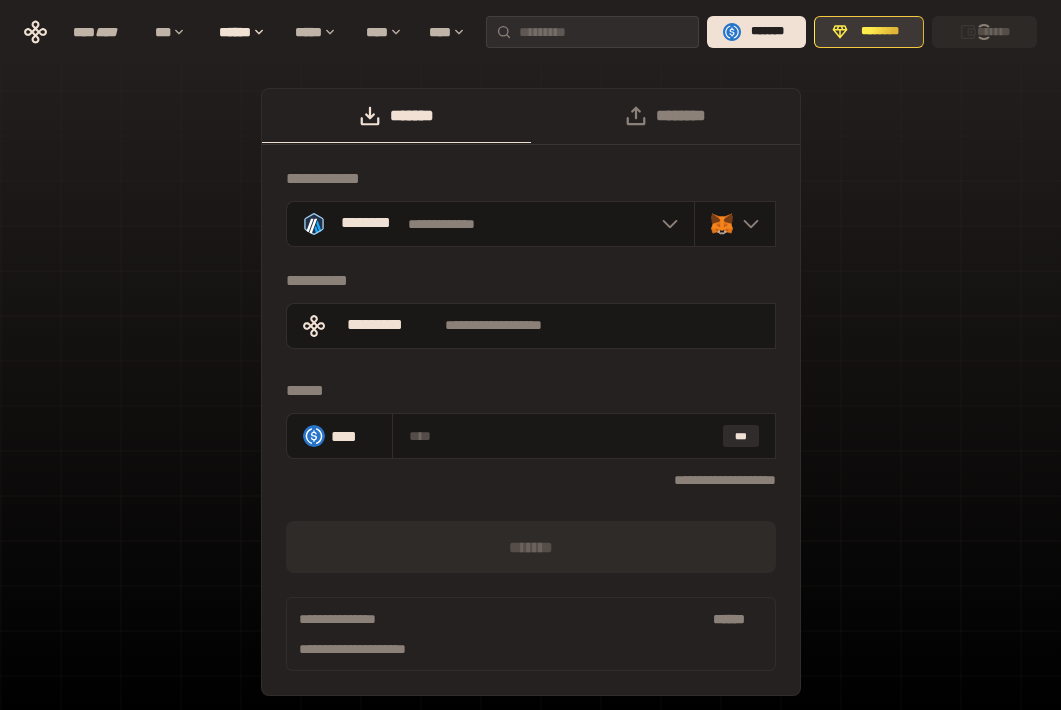 click on "********" at bounding box center [869, 32] 